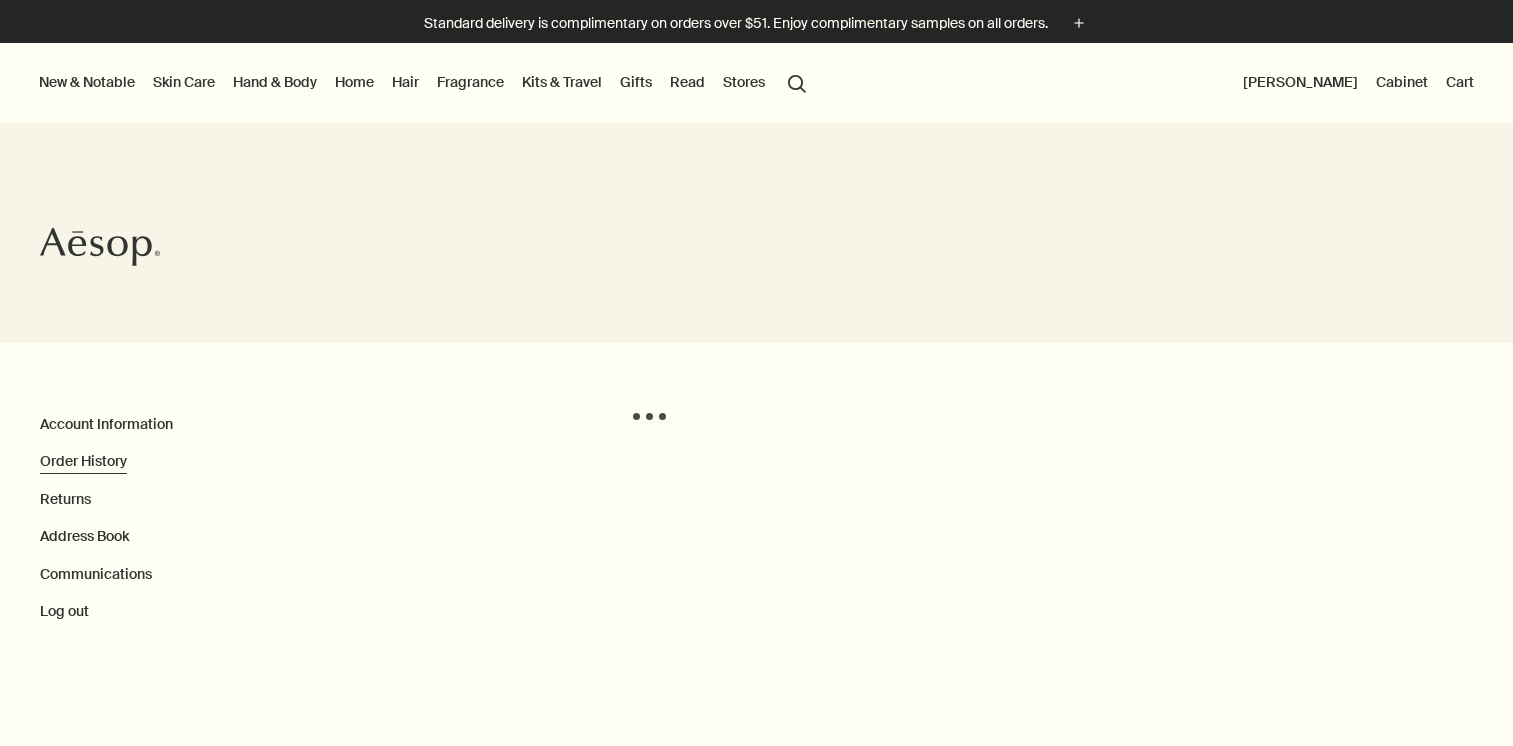 scroll, scrollTop: 0, scrollLeft: 0, axis: both 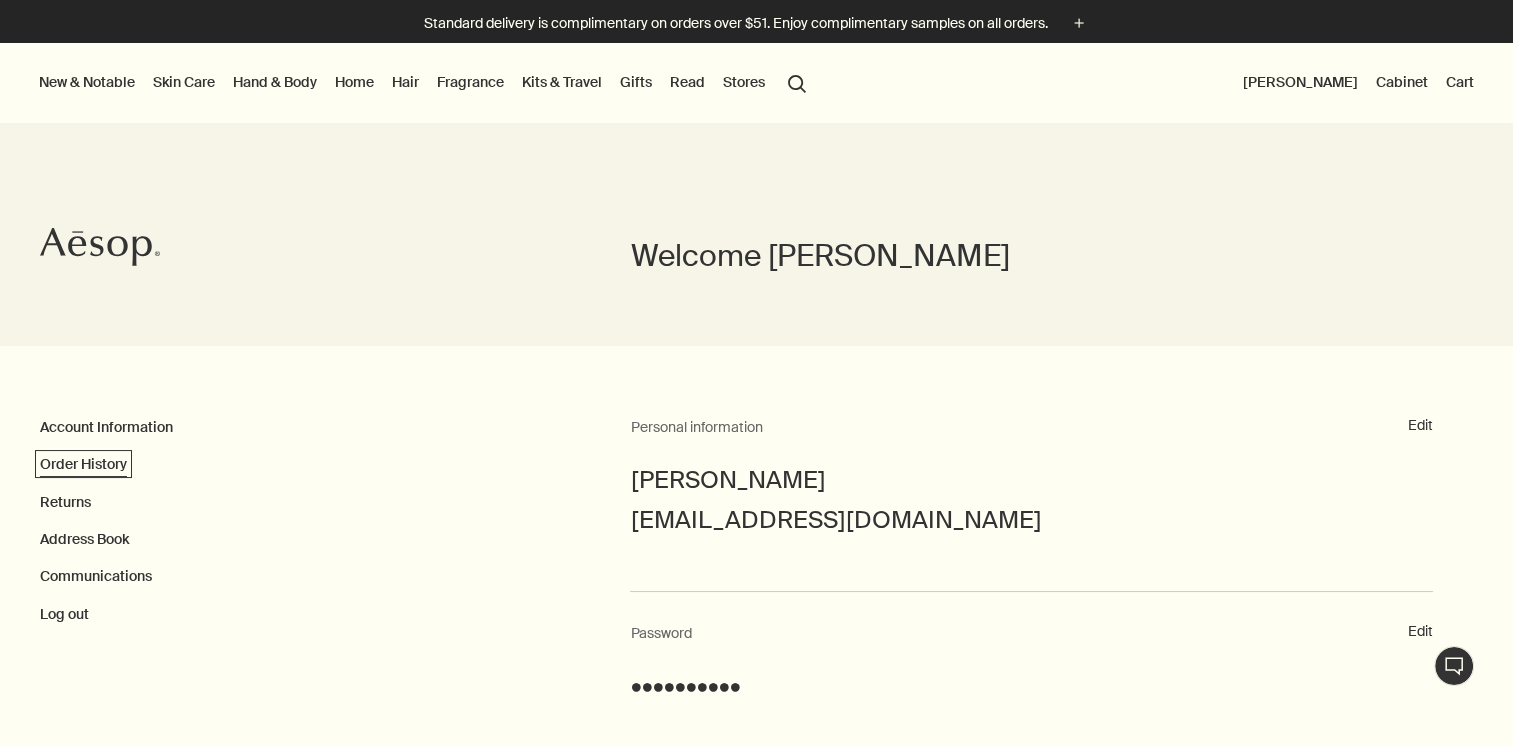 click on "Order History" at bounding box center [83, 464] 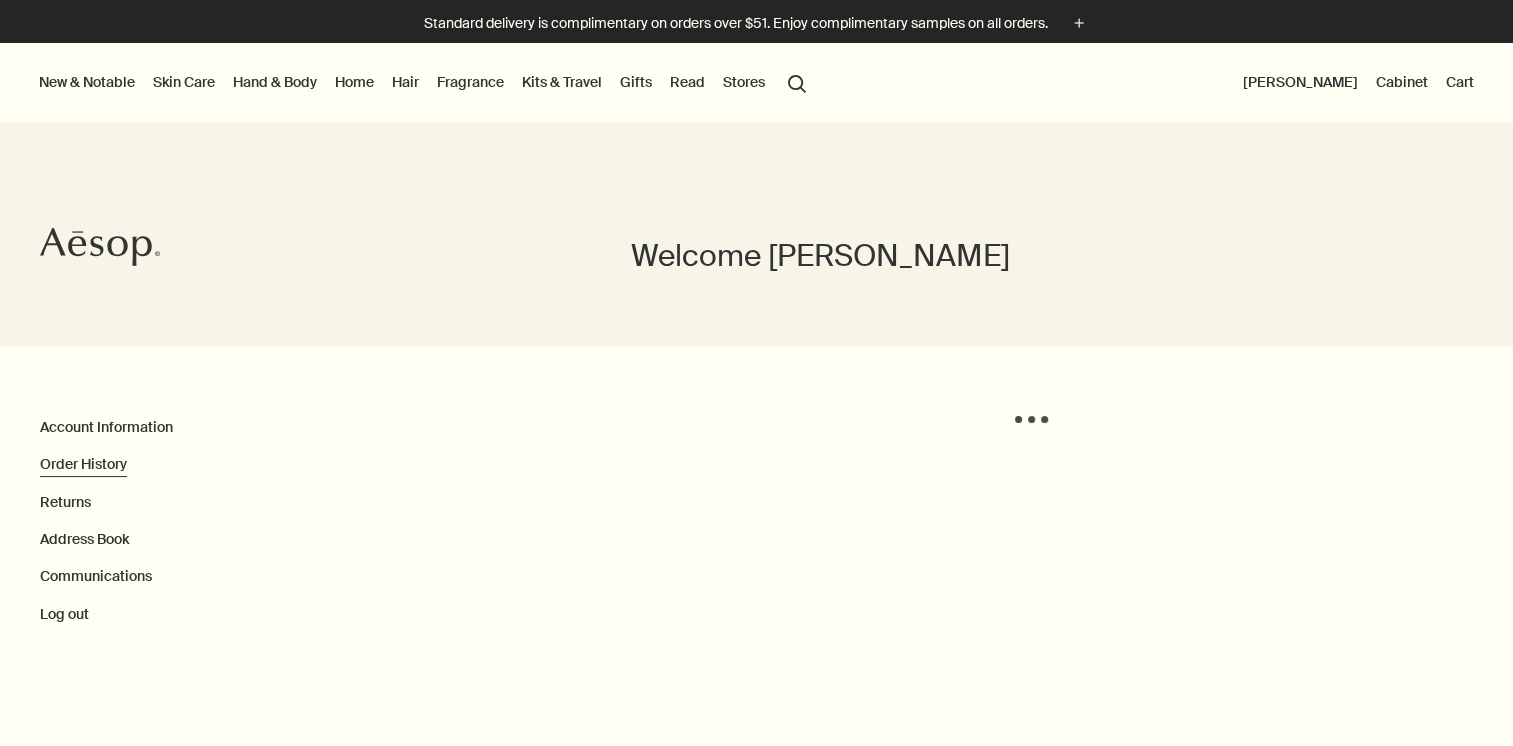 scroll, scrollTop: 100, scrollLeft: 0, axis: vertical 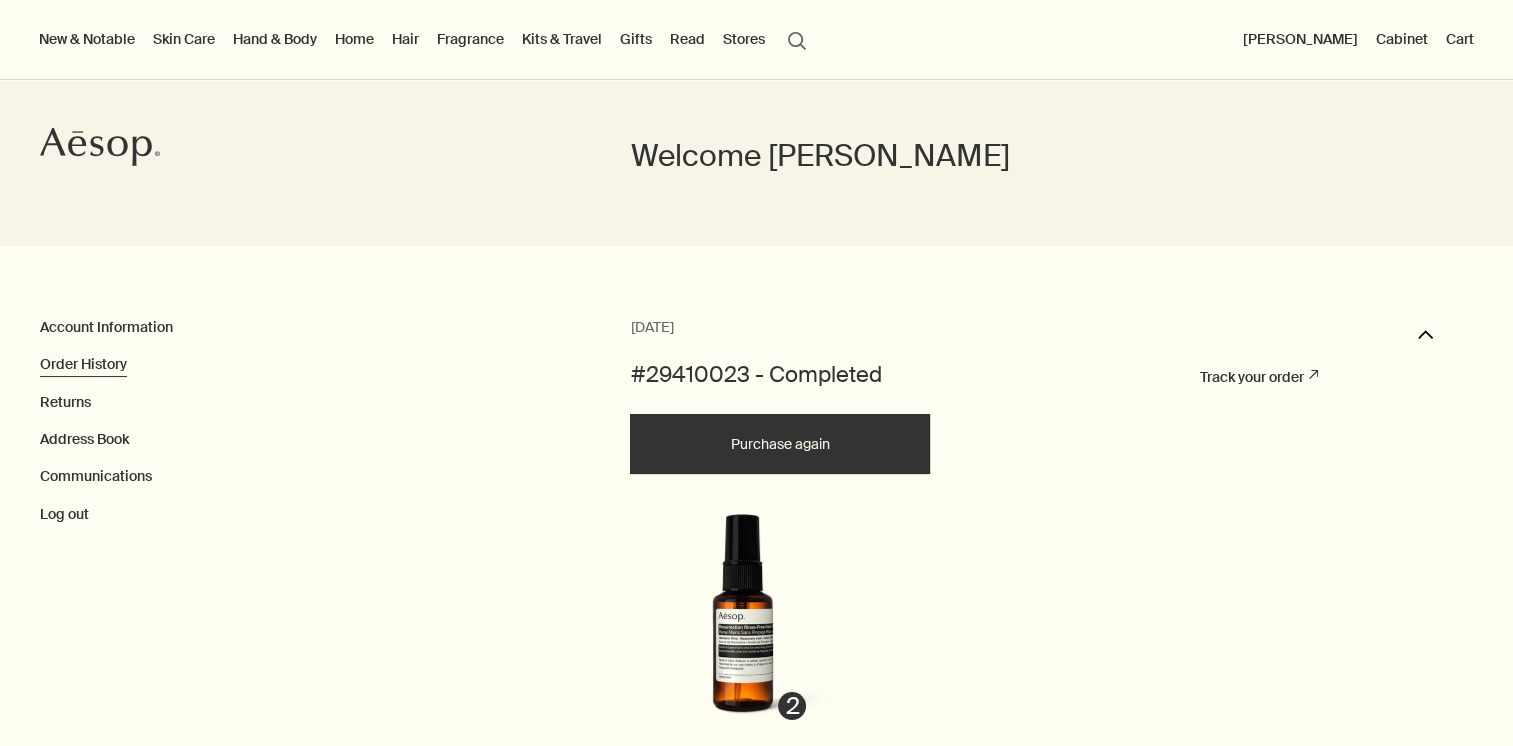 click on "Purchase again" at bounding box center (780, 444) 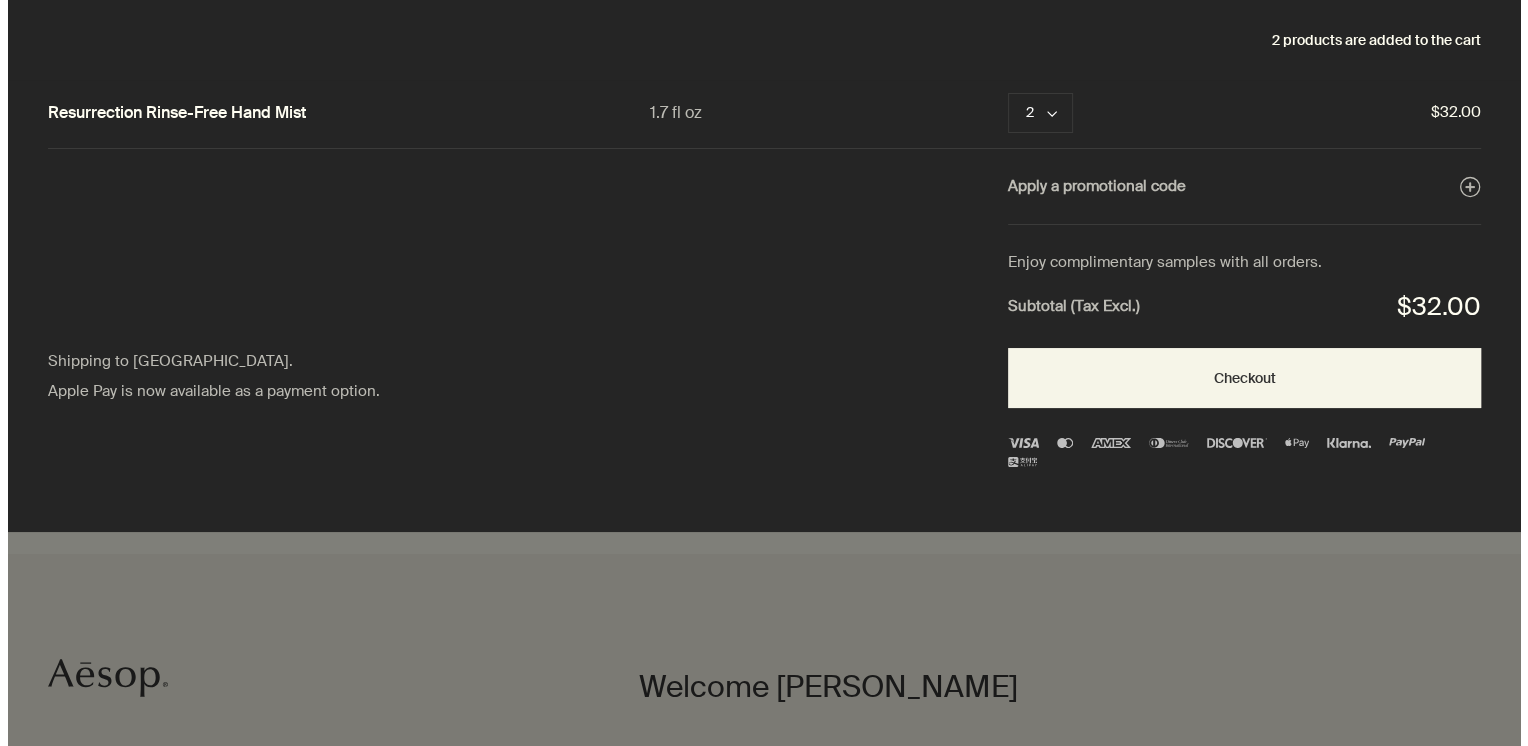 scroll, scrollTop: 0, scrollLeft: 0, axis: both 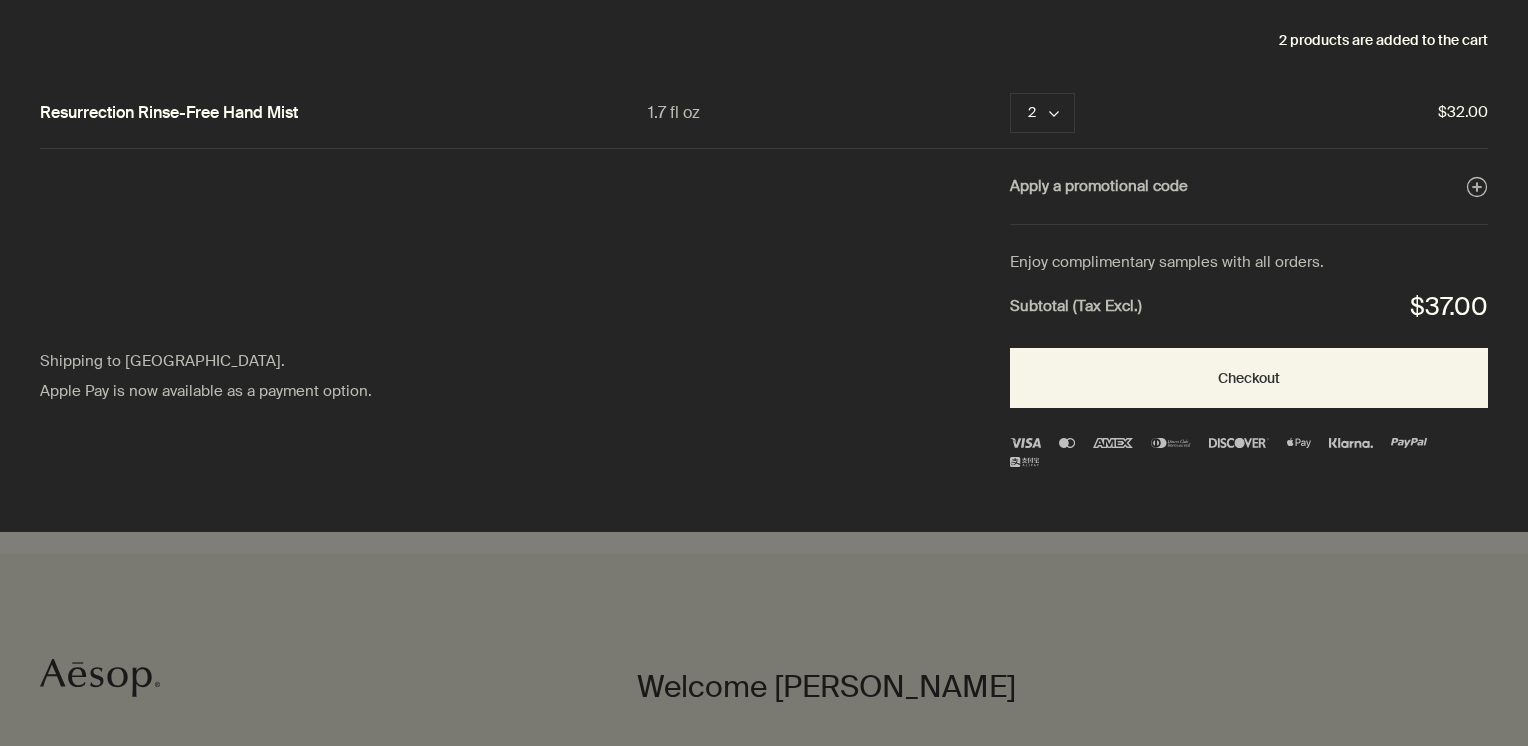 click at bounding box center [764, 373] 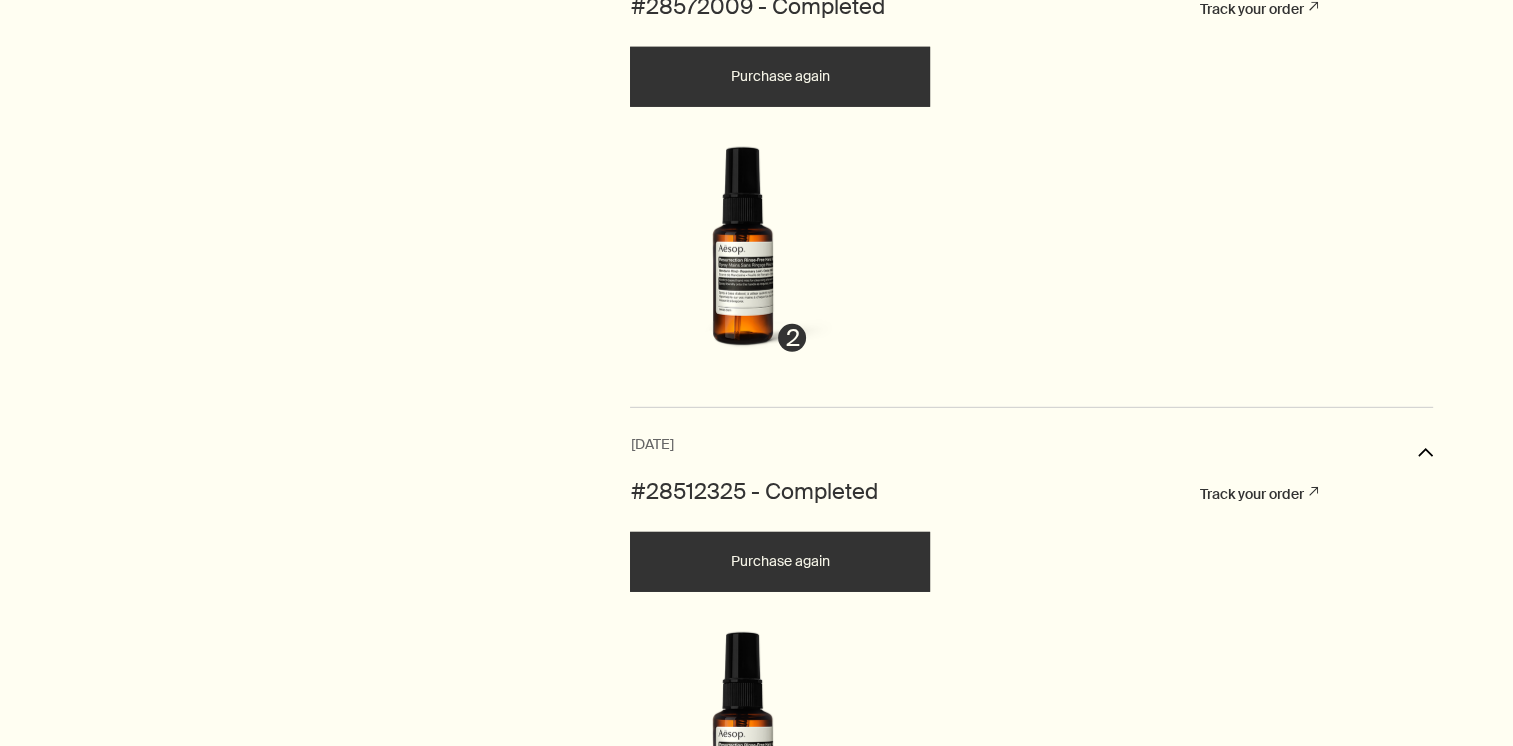 scroll, scrollTop: 6300, scrollLeft: 0, axis: vertical 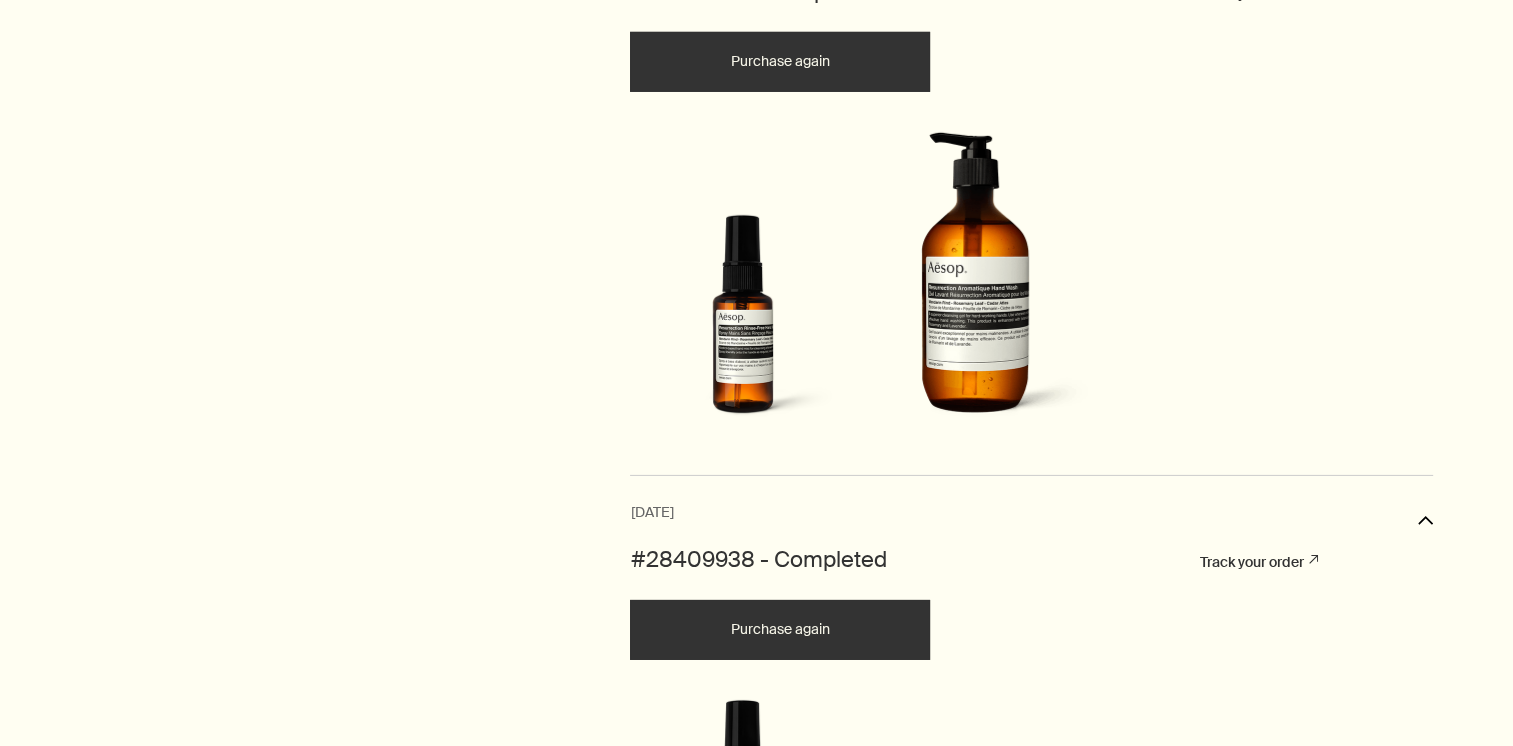 click on "Purchase again" at bounding box center [780, 62] 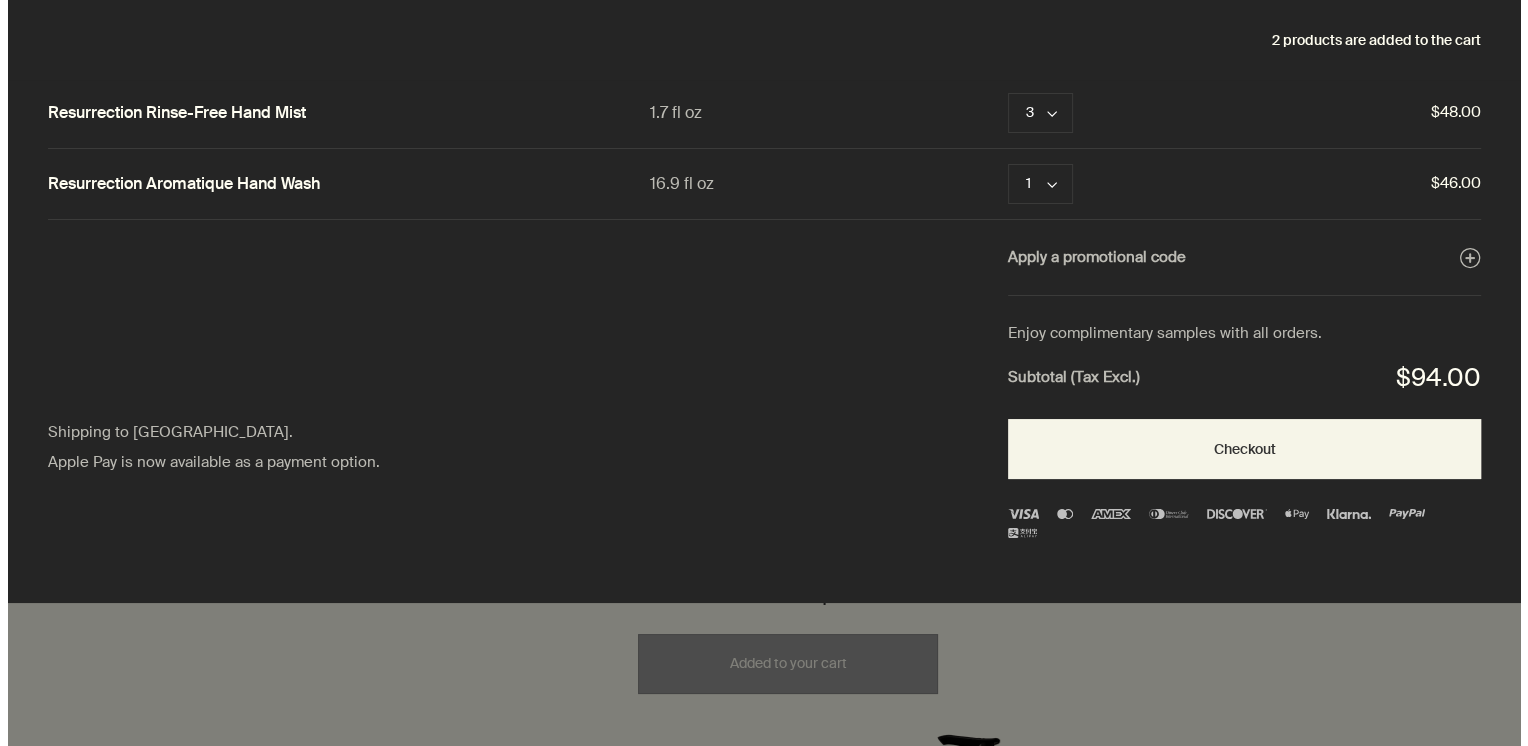 scroll, scrollTop: 0, scrollLeft: 0, axis: both 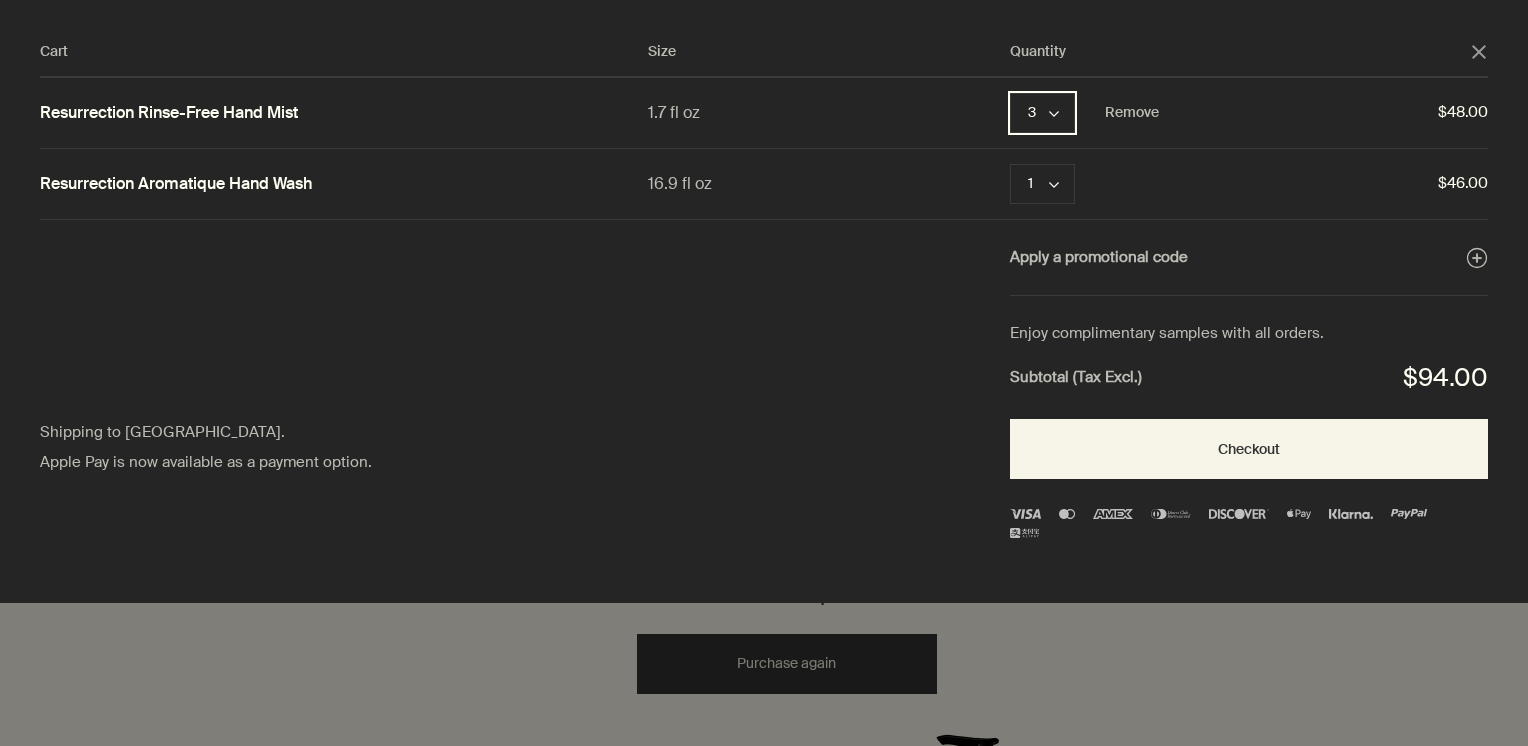 click on "3 chevron" at bounding box center [1042, 113] 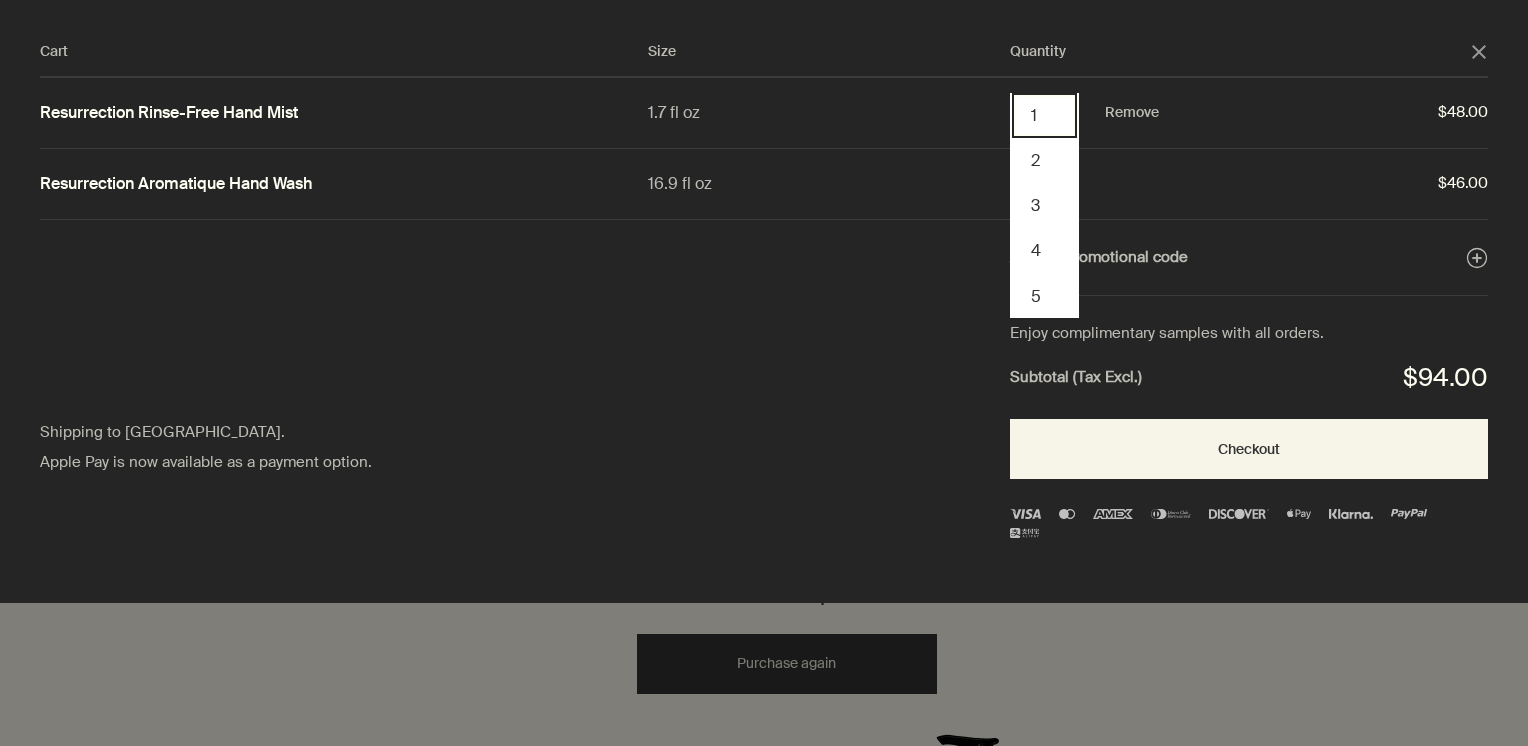 click on "1" at bounding box center (1044, 115) 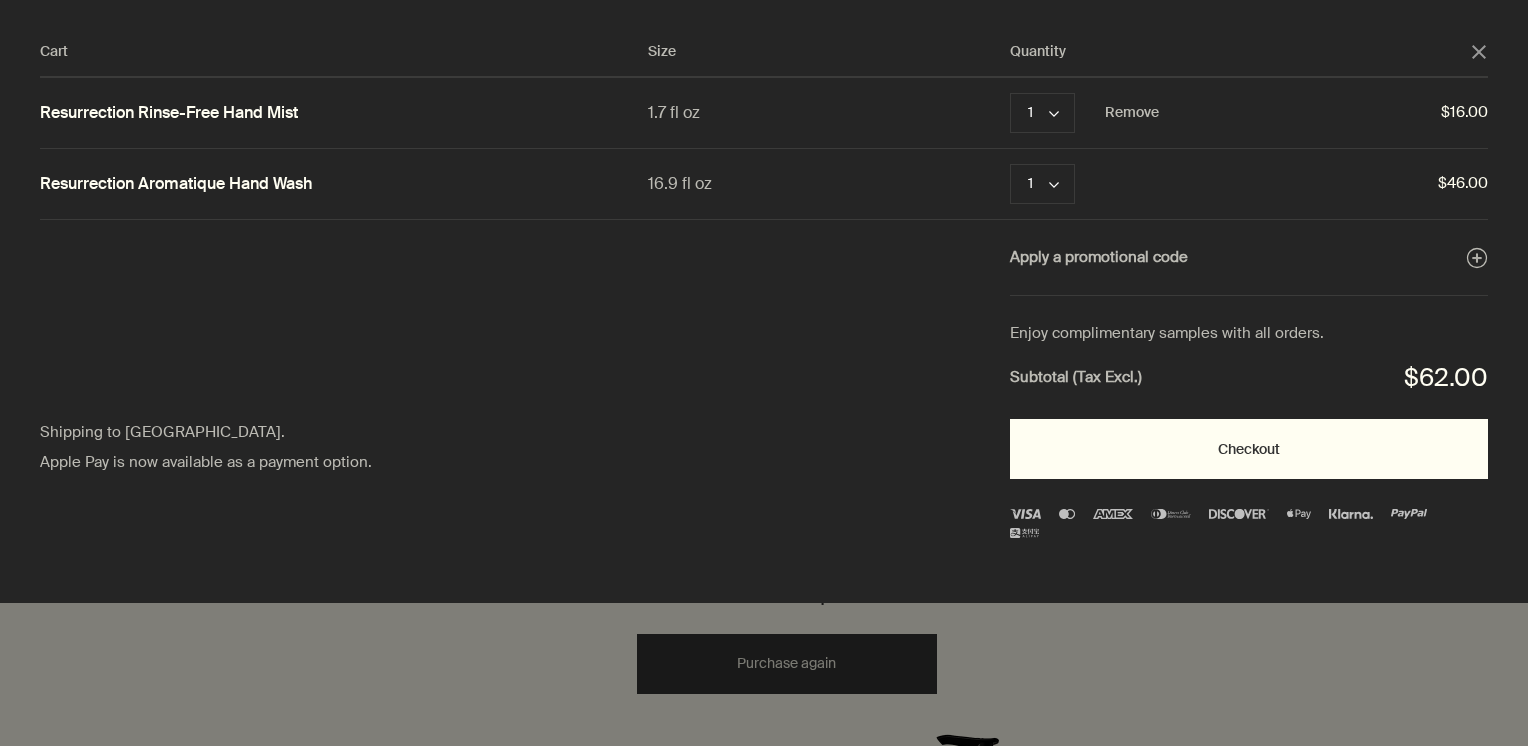click on "Checkout" at bounding box center [1249, 449] 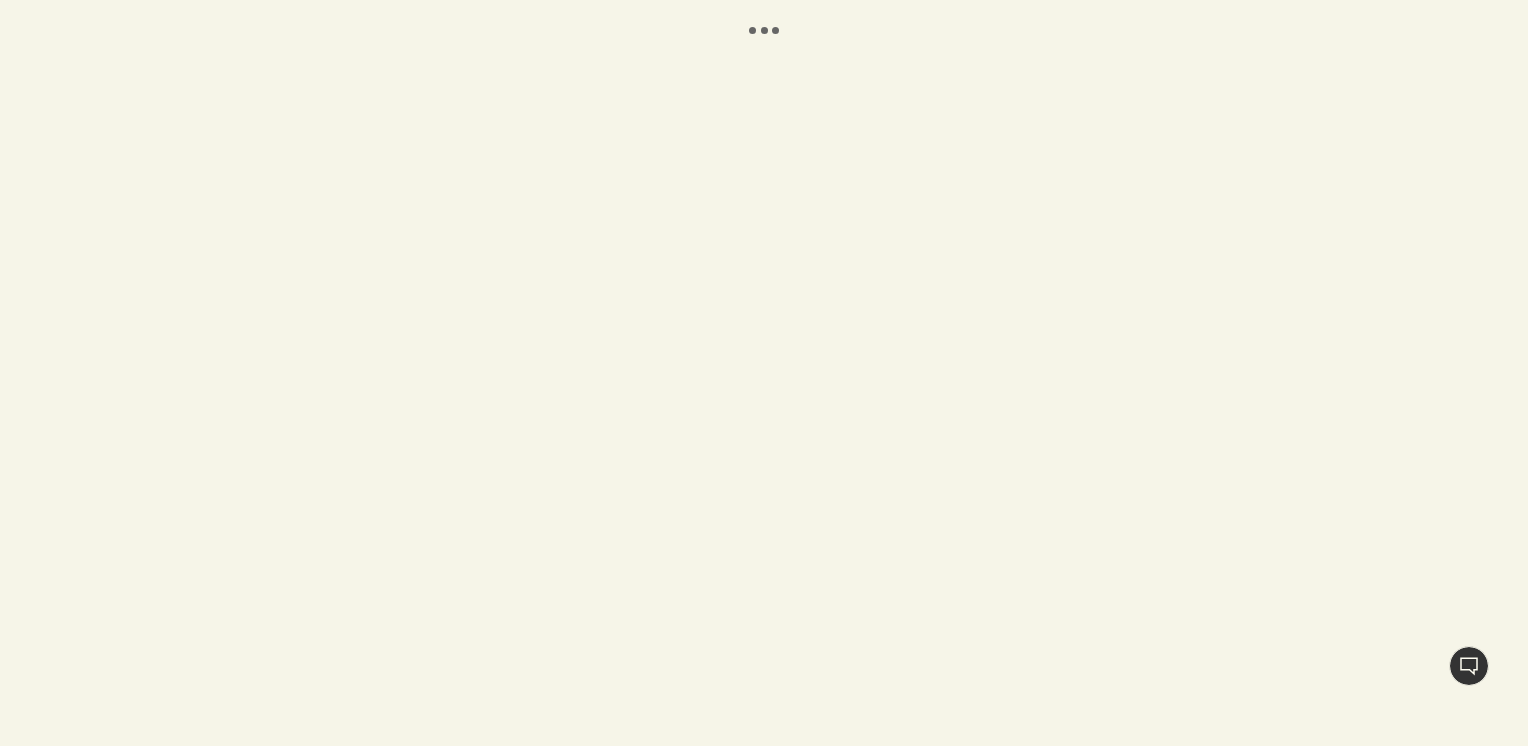 scroll, scrollTop: 0, scrollLeft: 0, axis: both 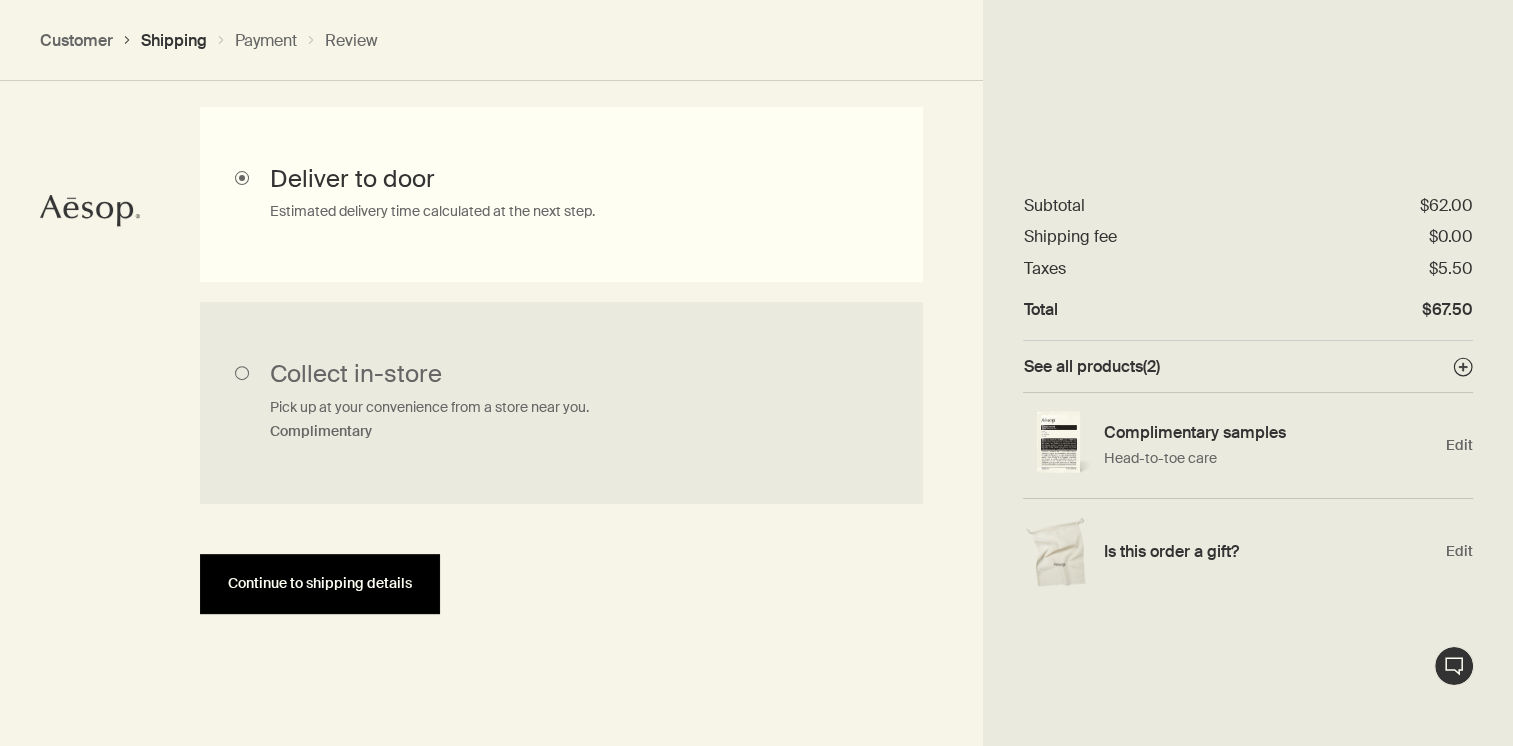 click on "Continue to shipping details" at bounding box center [320, 584] 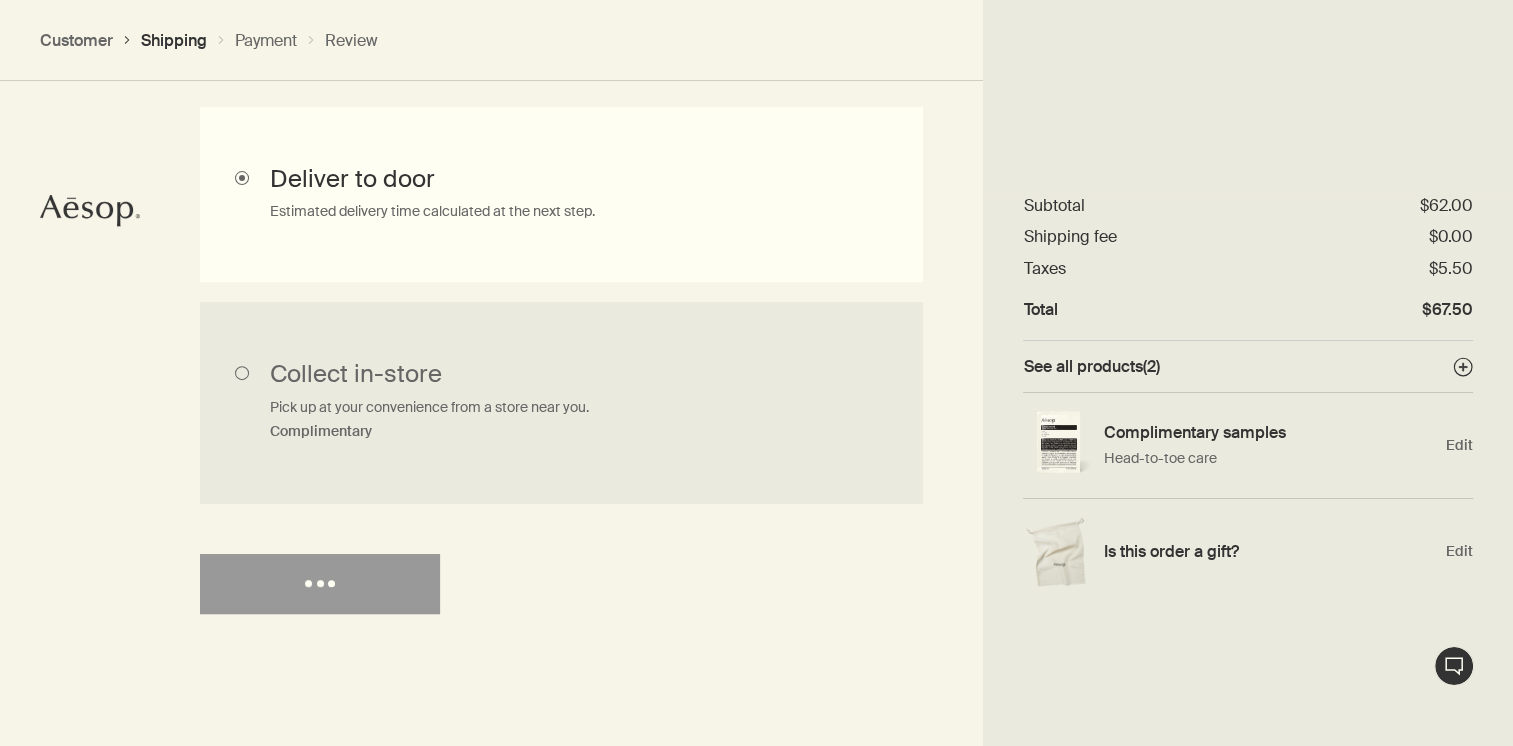 select on "US" 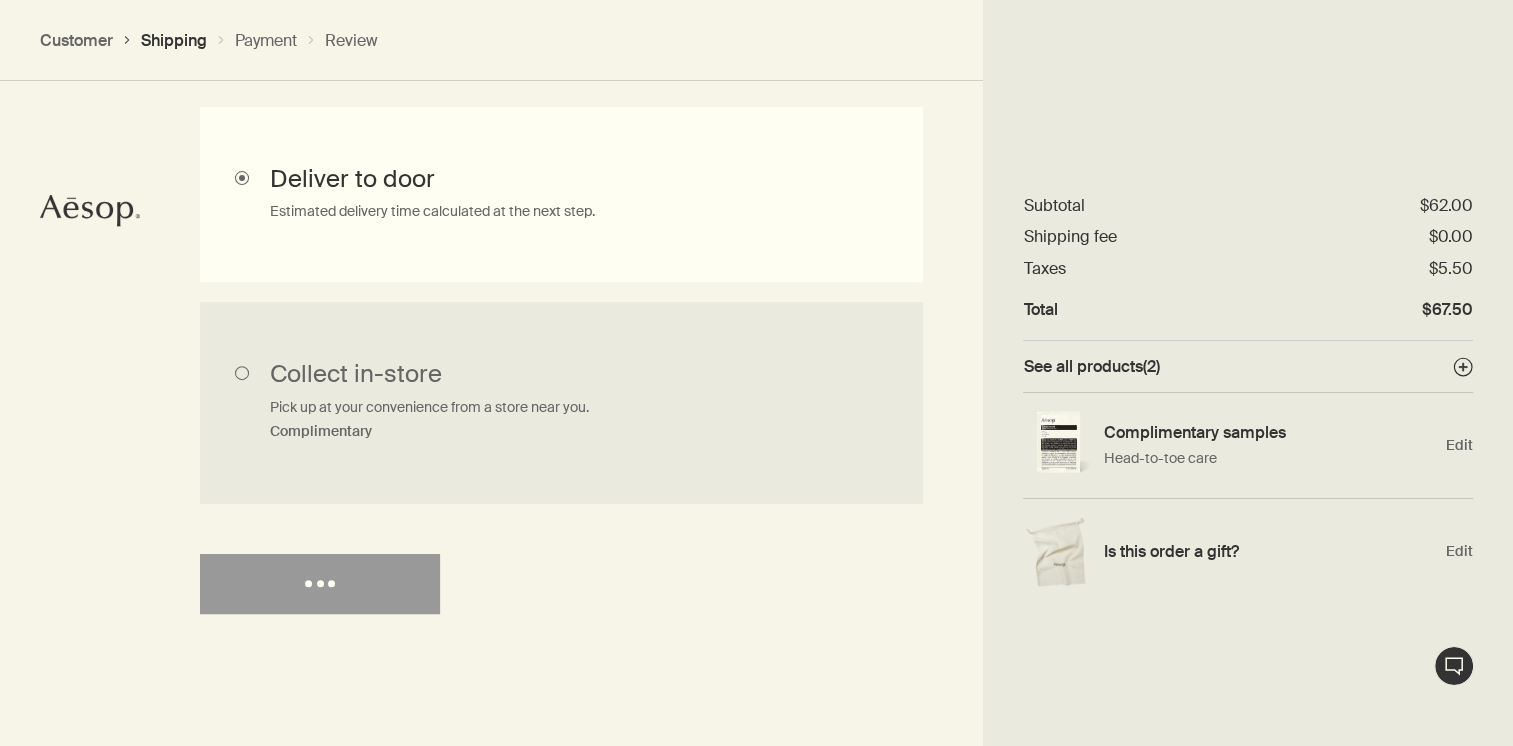select on "US" 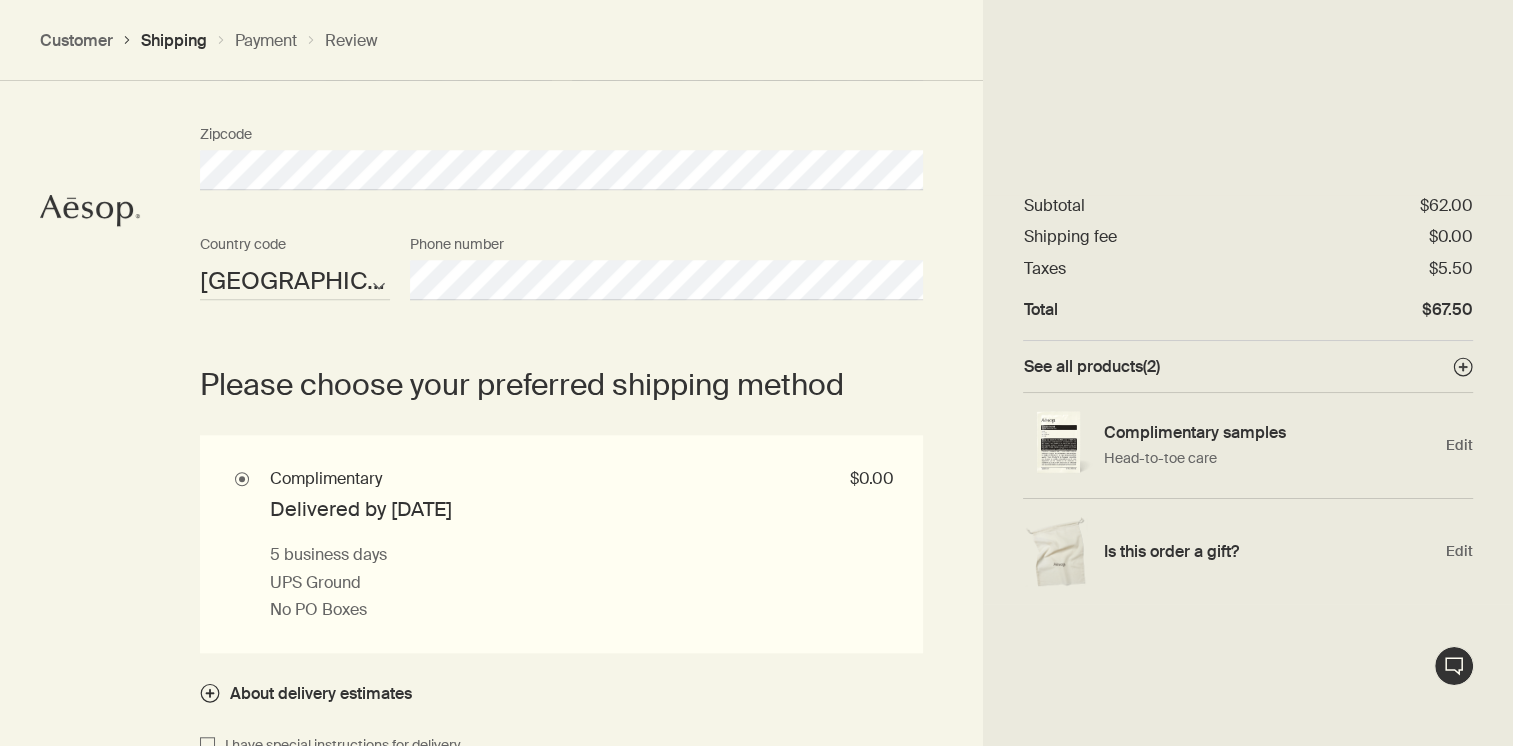 scroll, scrollTop: 1765, scrollLeft: 0, axis: vertical 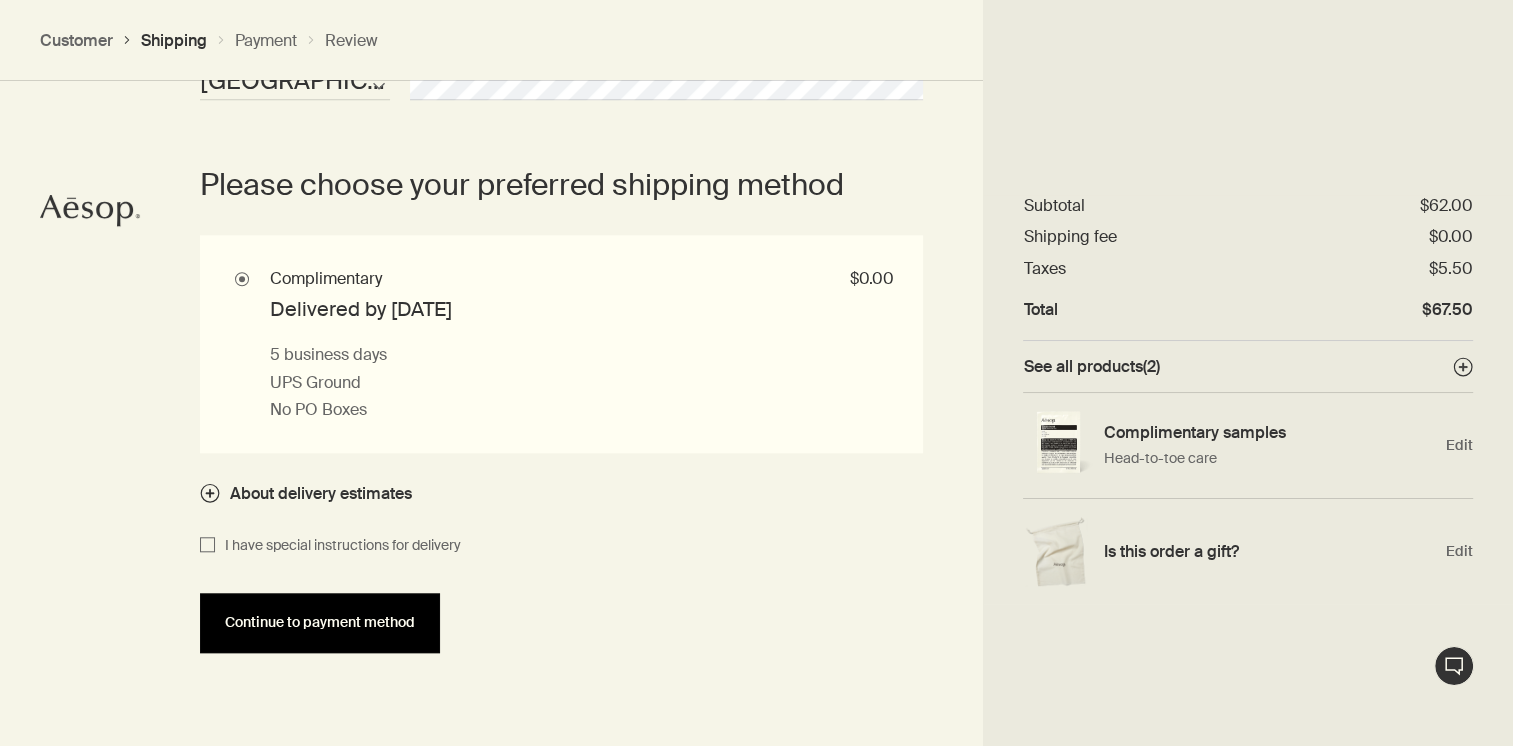 click on "Continue to payment method" at bounding box center (320, 622) 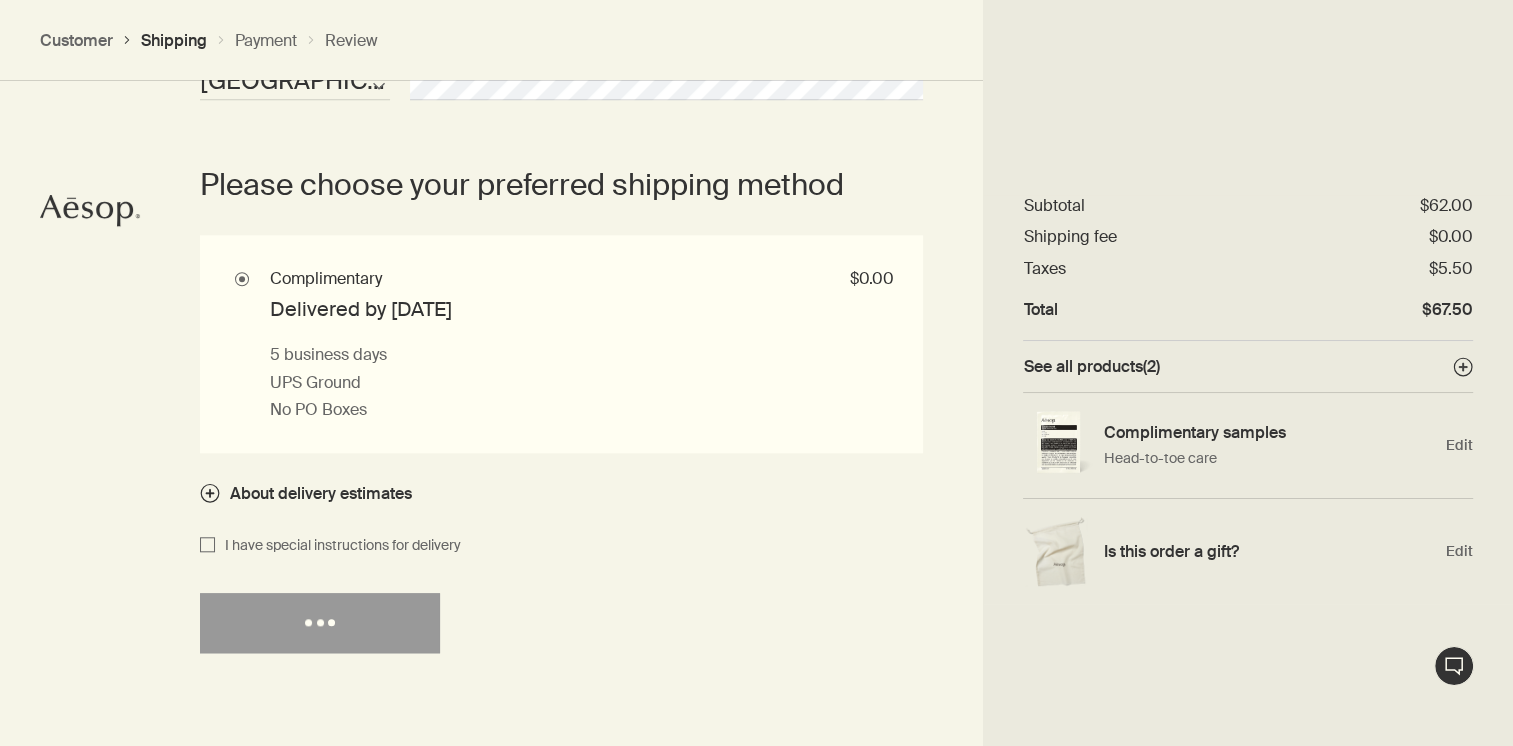 select on "US" 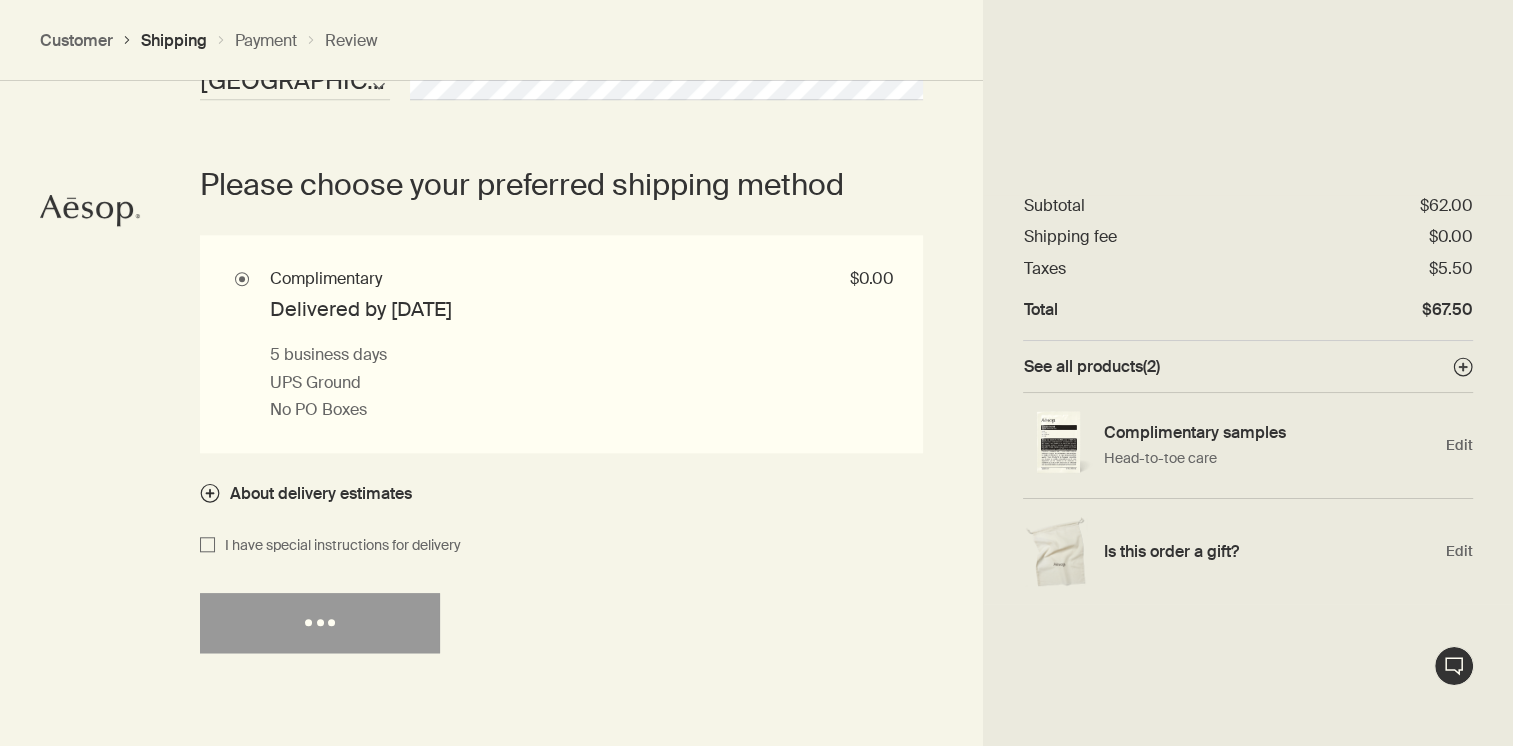 select on "US" 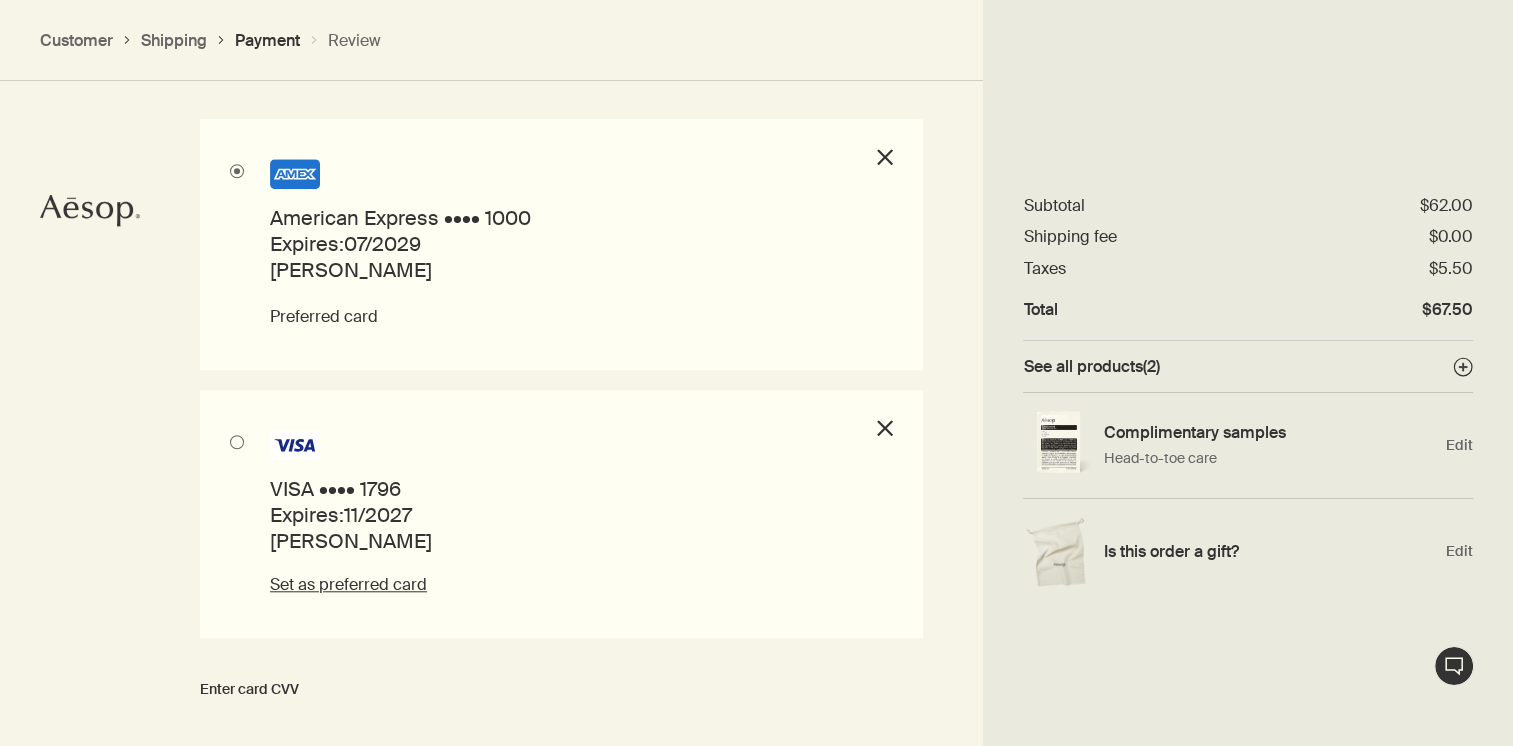 scroll, scrollTop: 1620, scrollLeft: 0, axis: vertical 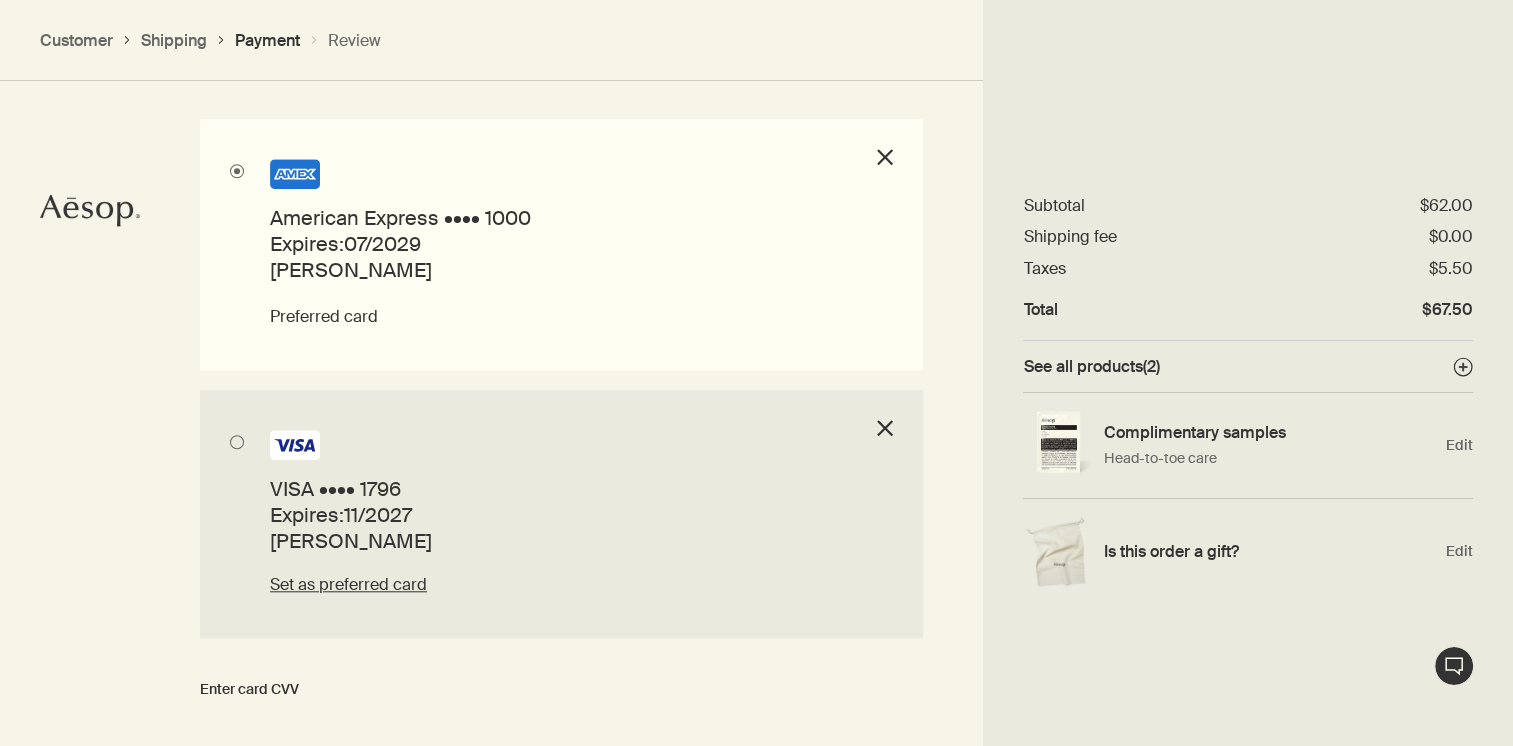 click at bounding box center (237, 442) 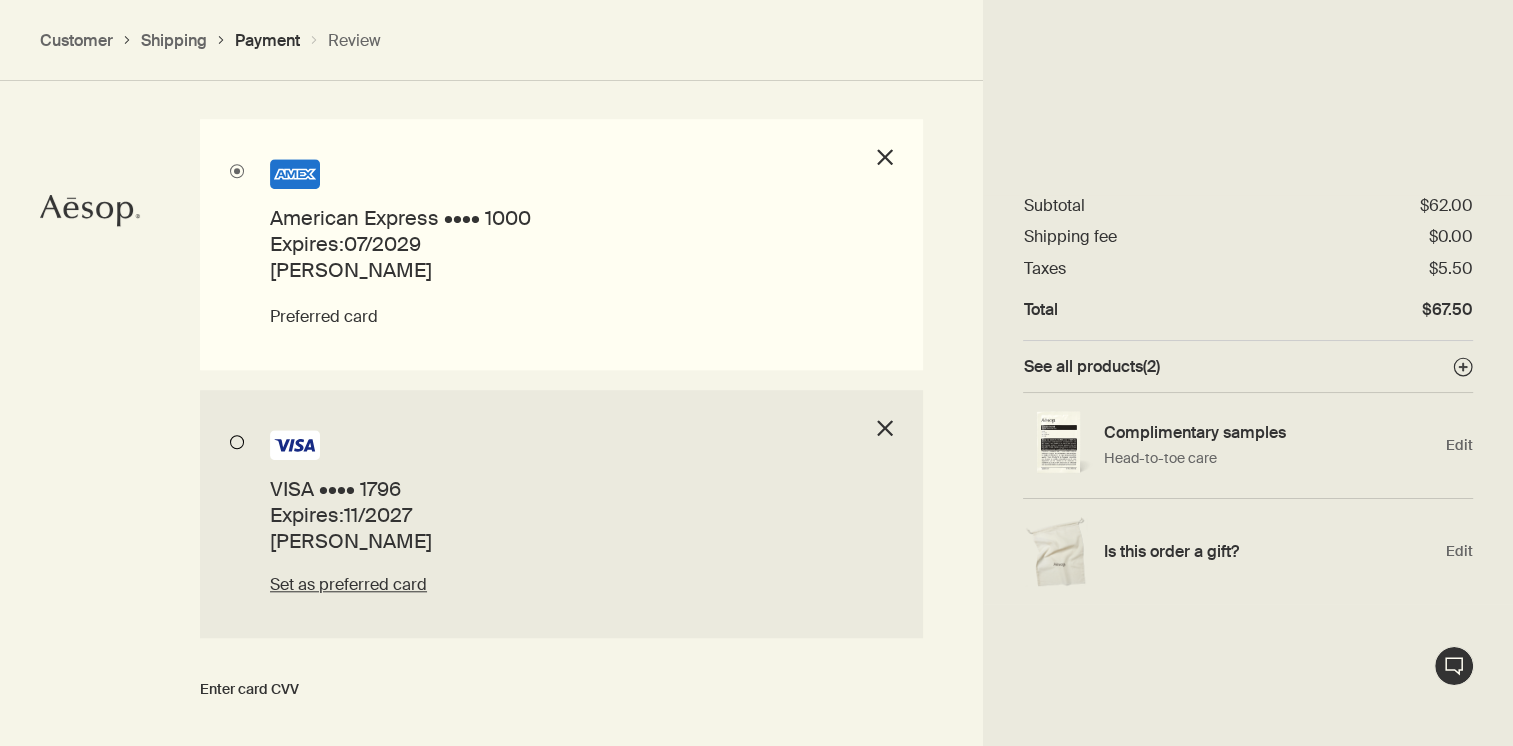 click on "VISA   ••••   1796 Expires:  [CREDIT_CARD_DATA] [PERSON_NAME] Set as preferred card close" at bounding box center [206, 396] 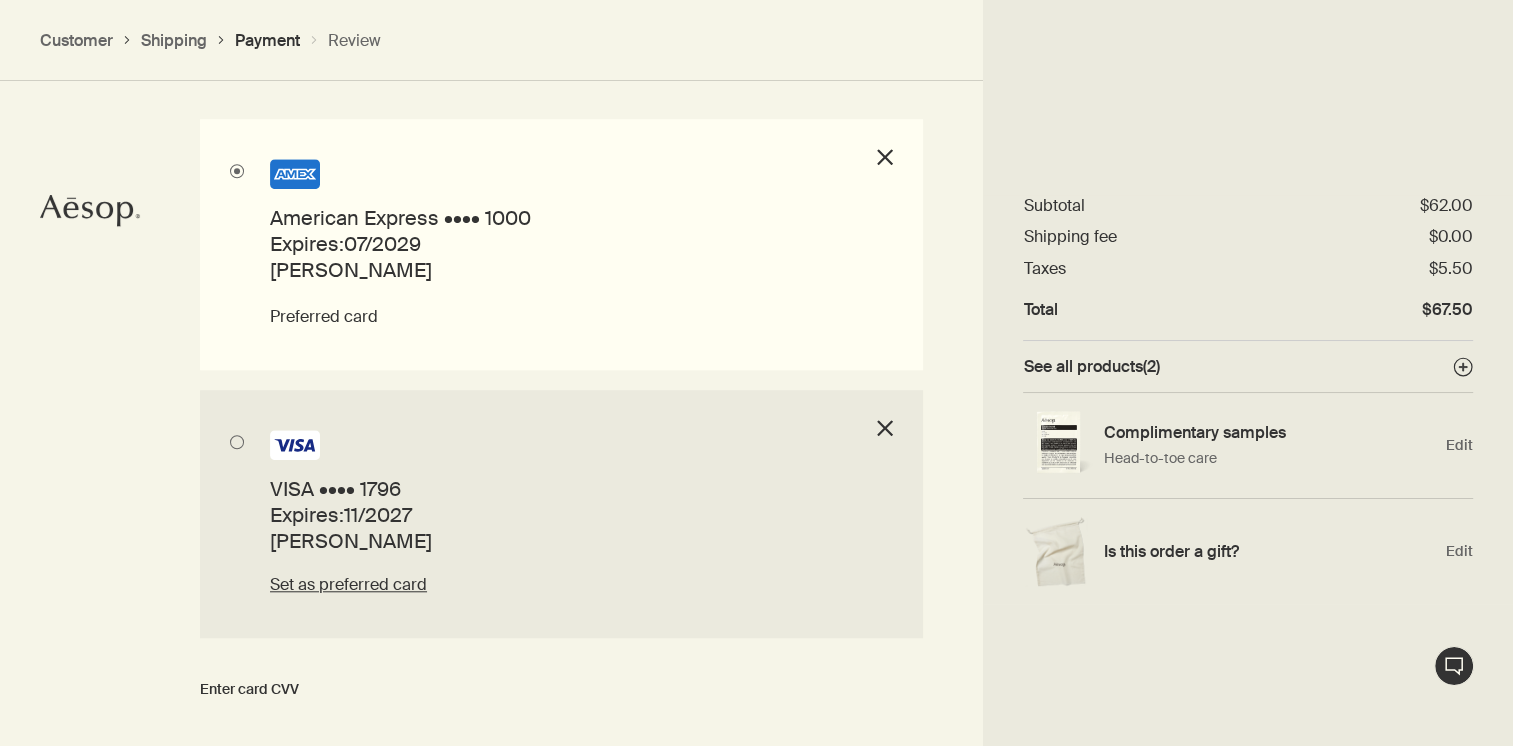 radio on "true" 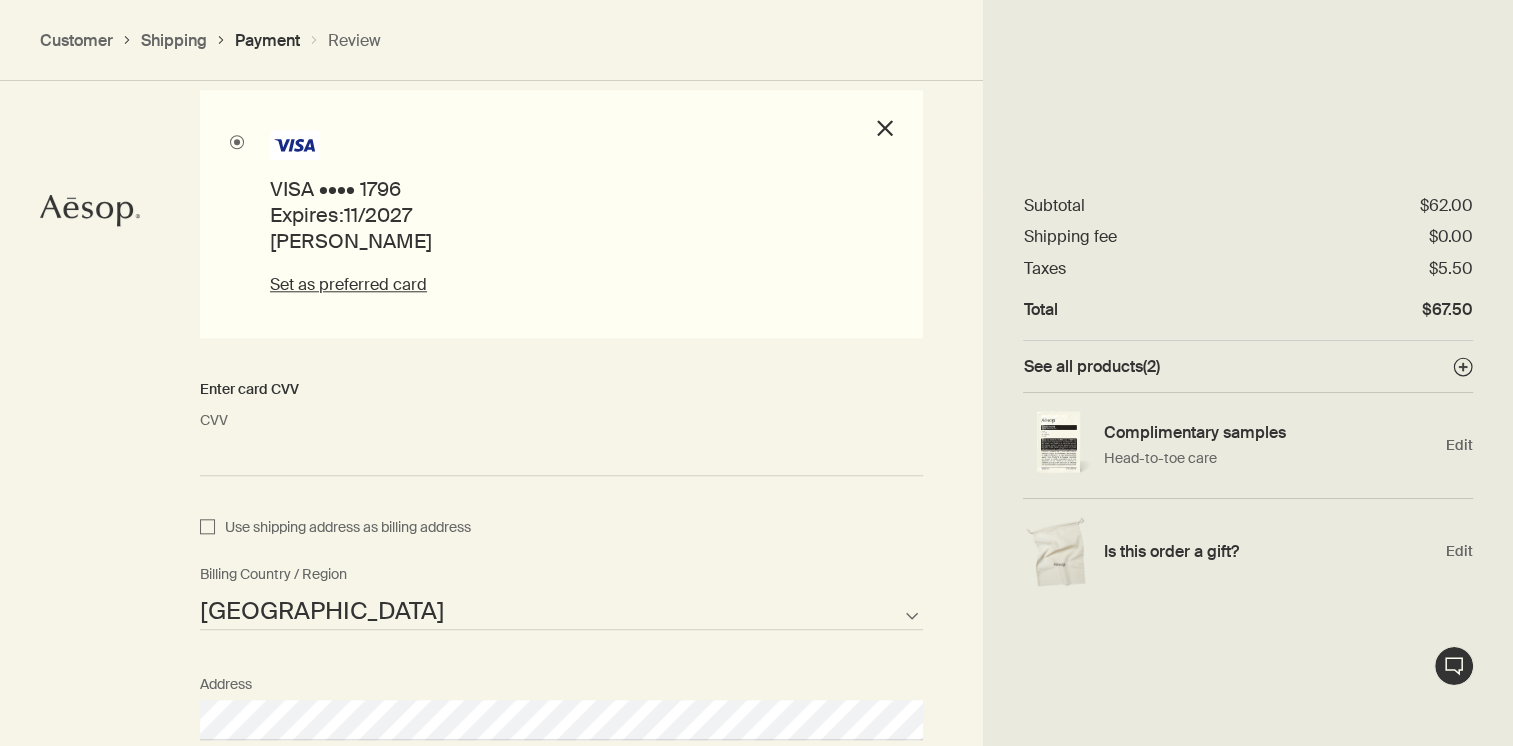 scroll, scrollTop: 2020, scrollLeft: 0, axis: vertical 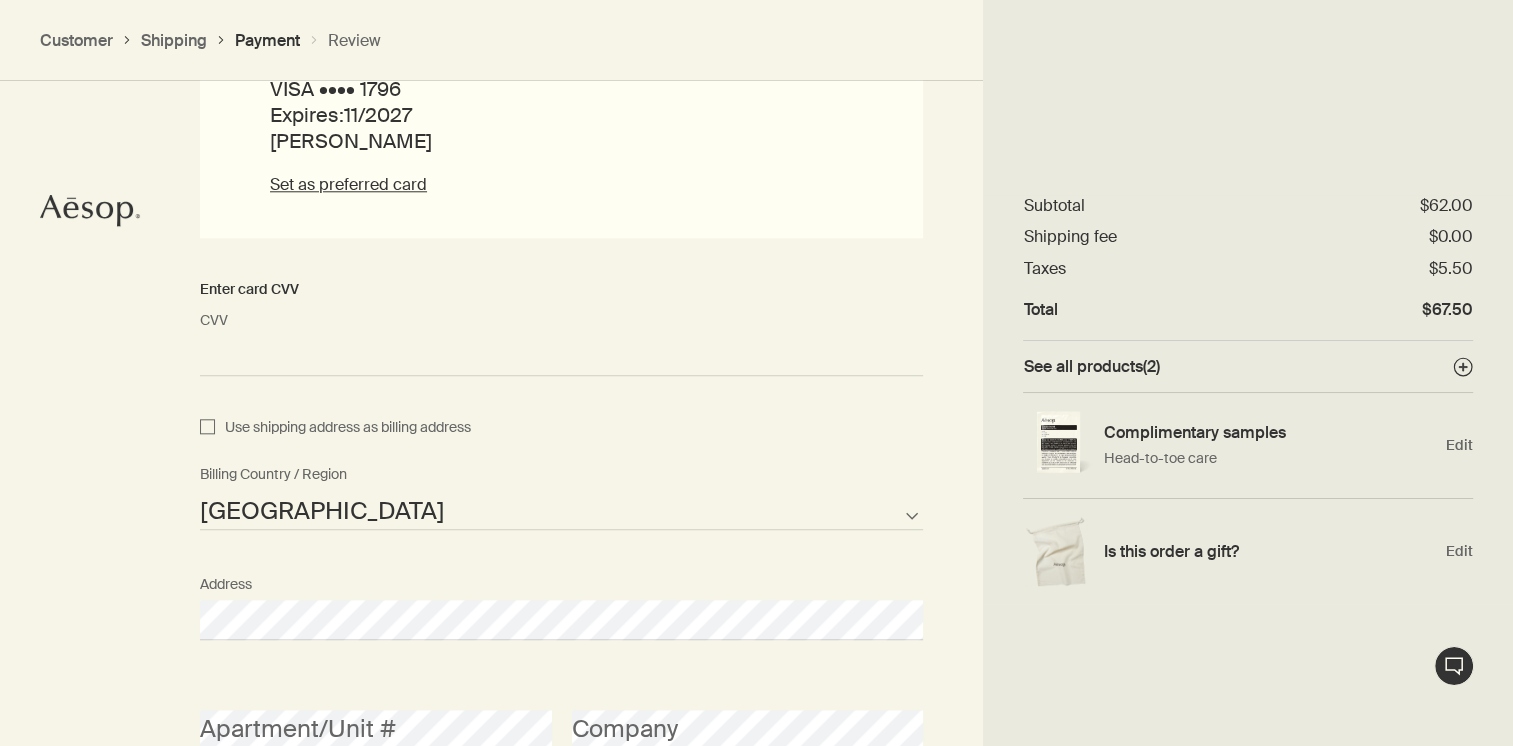 click on "Use shipping address as billing address" at bounding box center [343, 428] 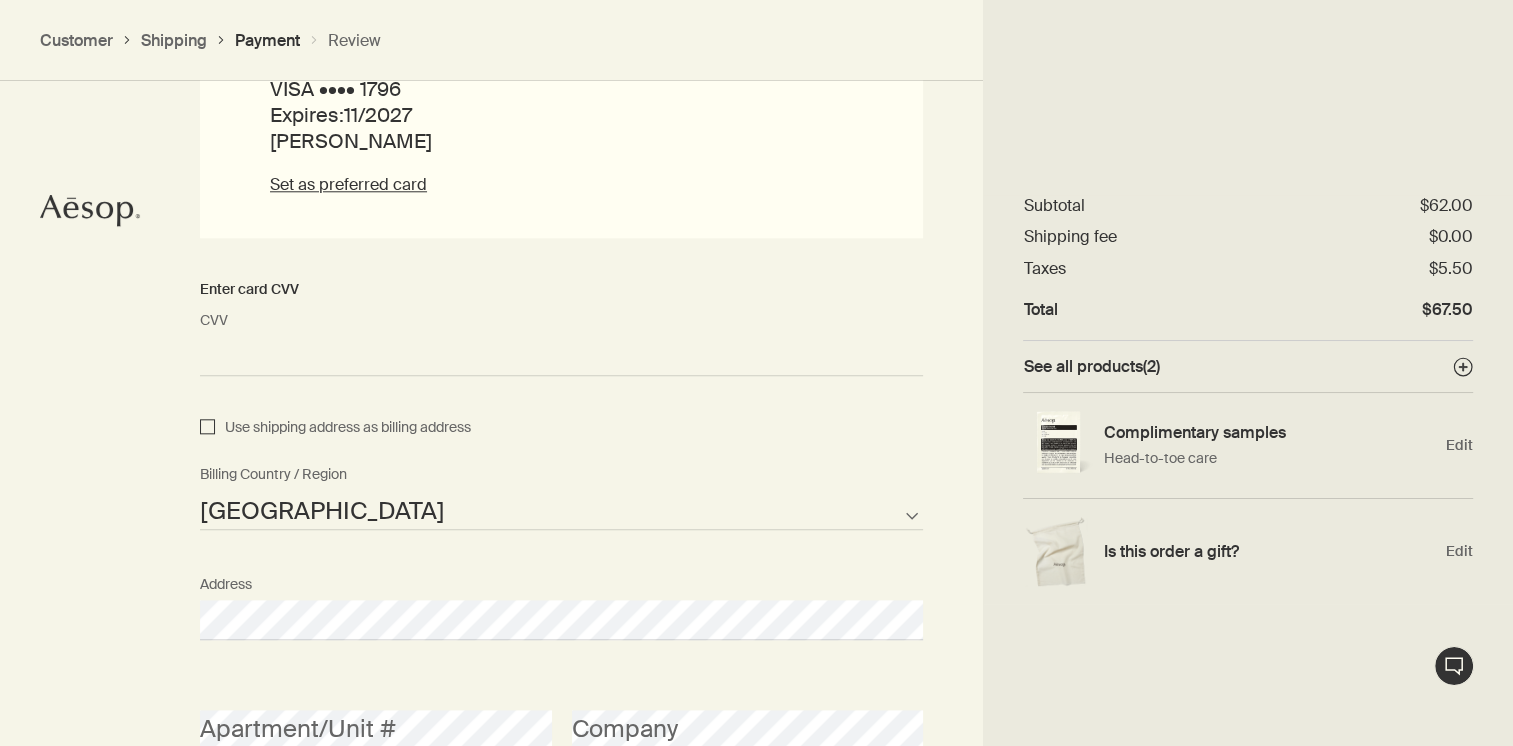 click on "Use shipping address as billing address" at bounding box center (207, 428) 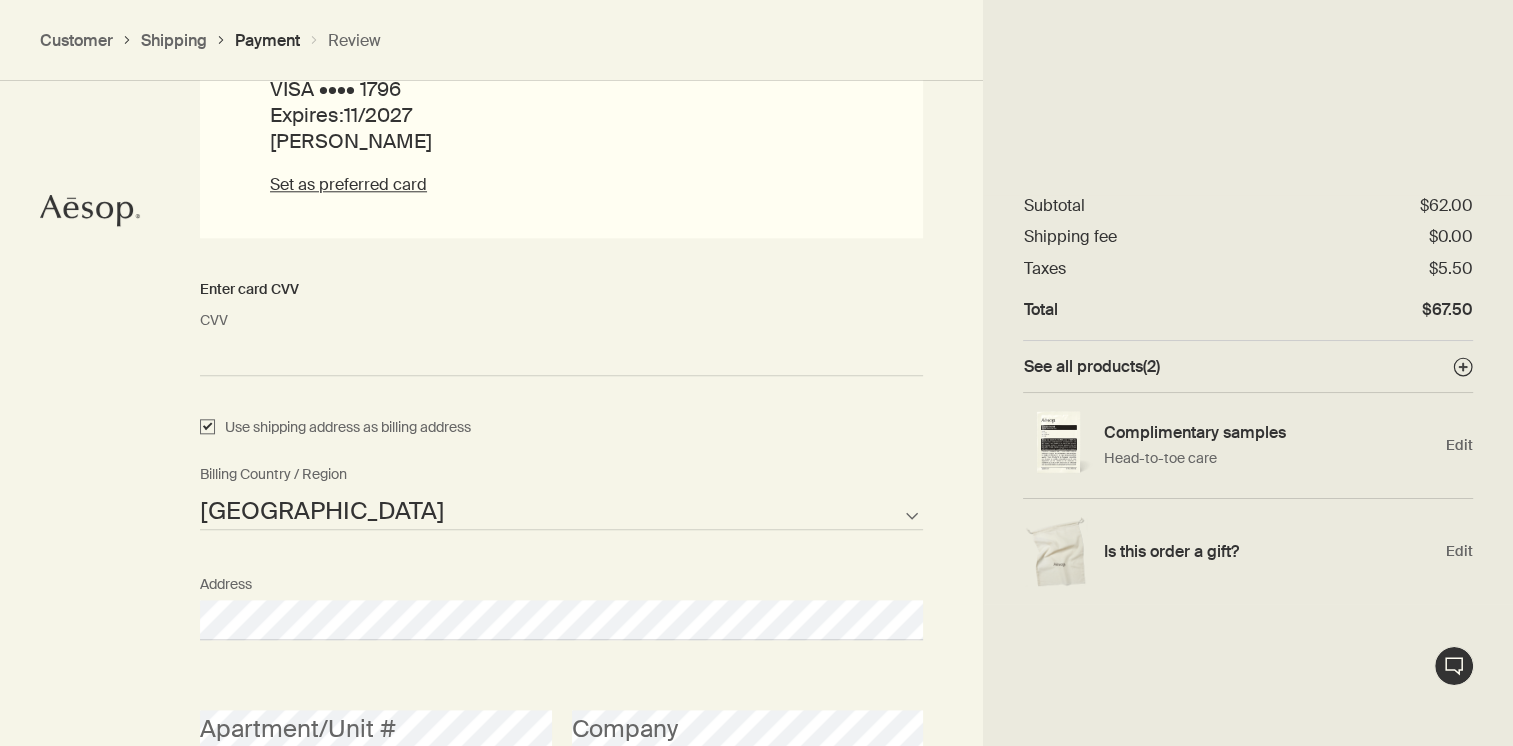 checkbox on "true" 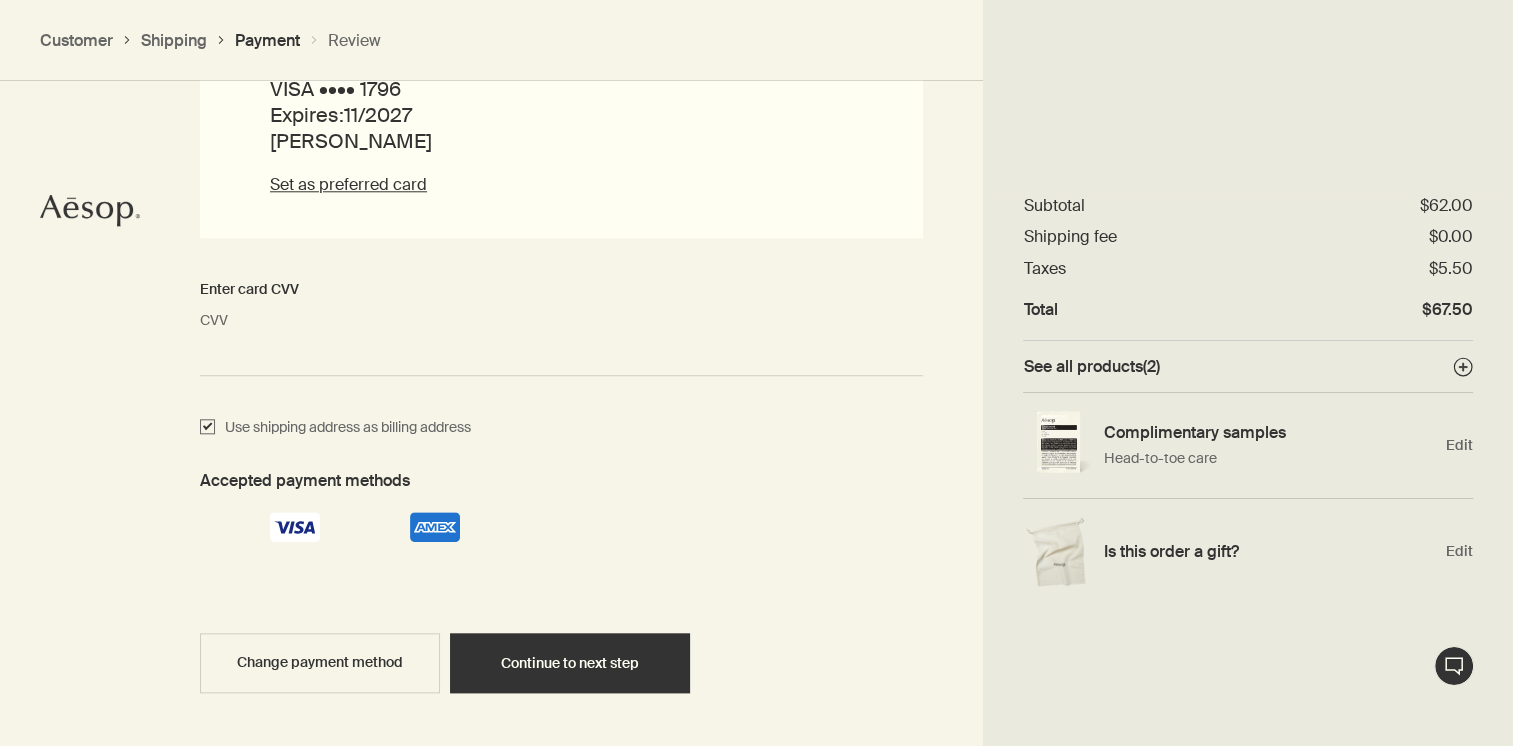 scroll, scrollTop: 2098, scrollLeft: 0, axis: vertical 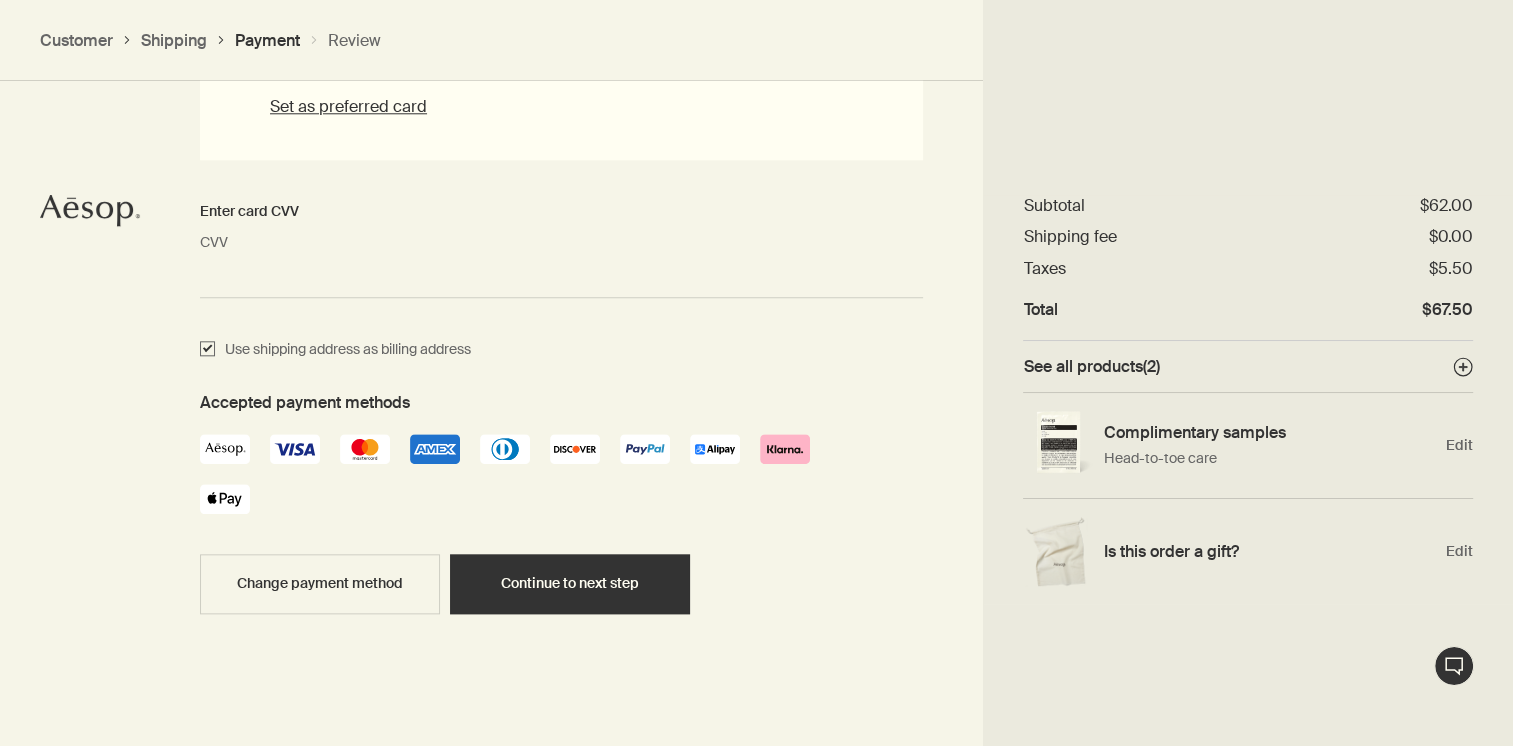 click on "Pay with saved credit card American Express   ••••   1000 Expires:  07/2029 Janice Nieman Preferred card close VISA   ••••   1796 Expires:  11/2027 Amanda Barkley Set as preferred card close Enter card CVV MM/YY 11  /  2027 CVV <p>Your browser does not support iframes.</p> Use shipping address as billing address Accepted payment methods Change payment method Continue to next step" at bounding box center [561, 95] 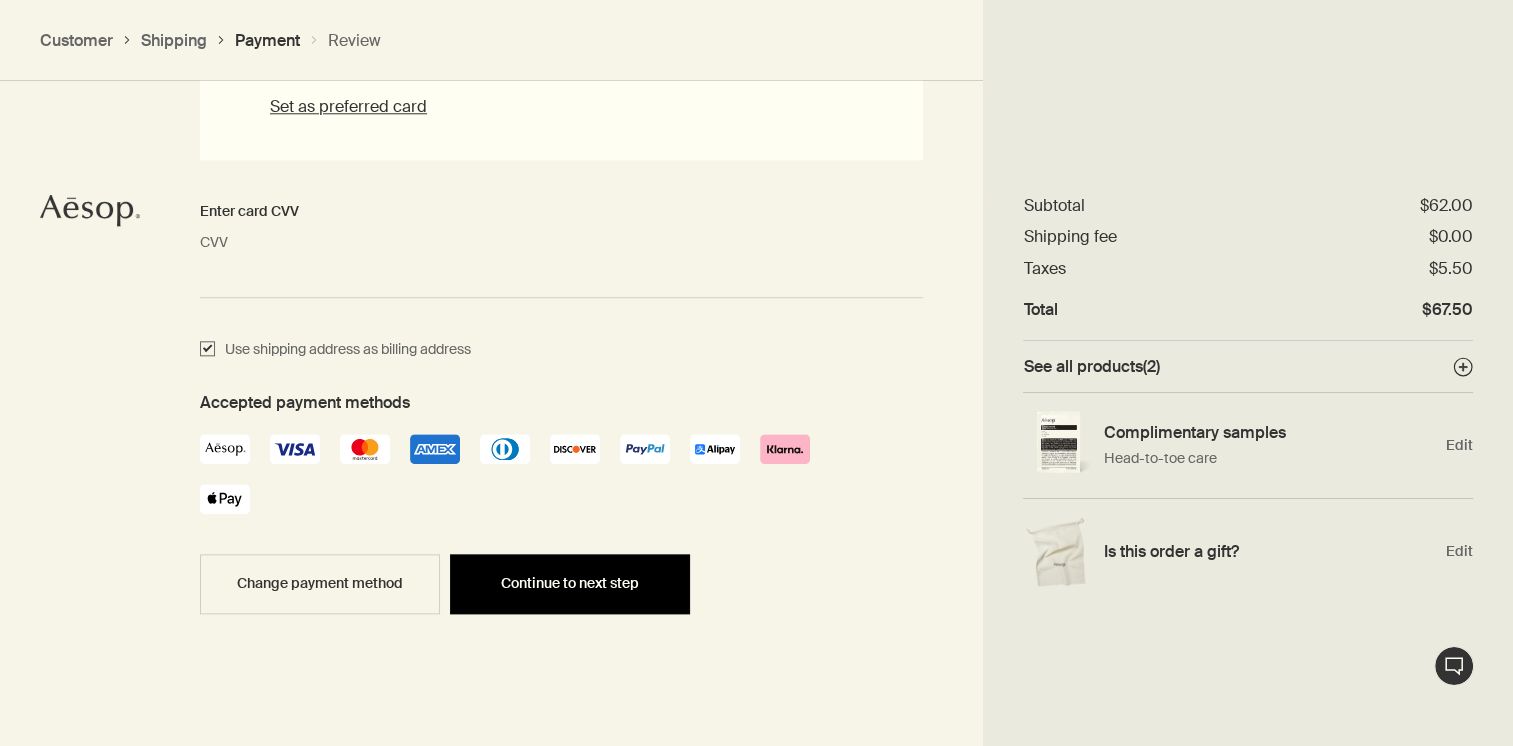 click on "Continue to next step" at bounding box center (570, 584) 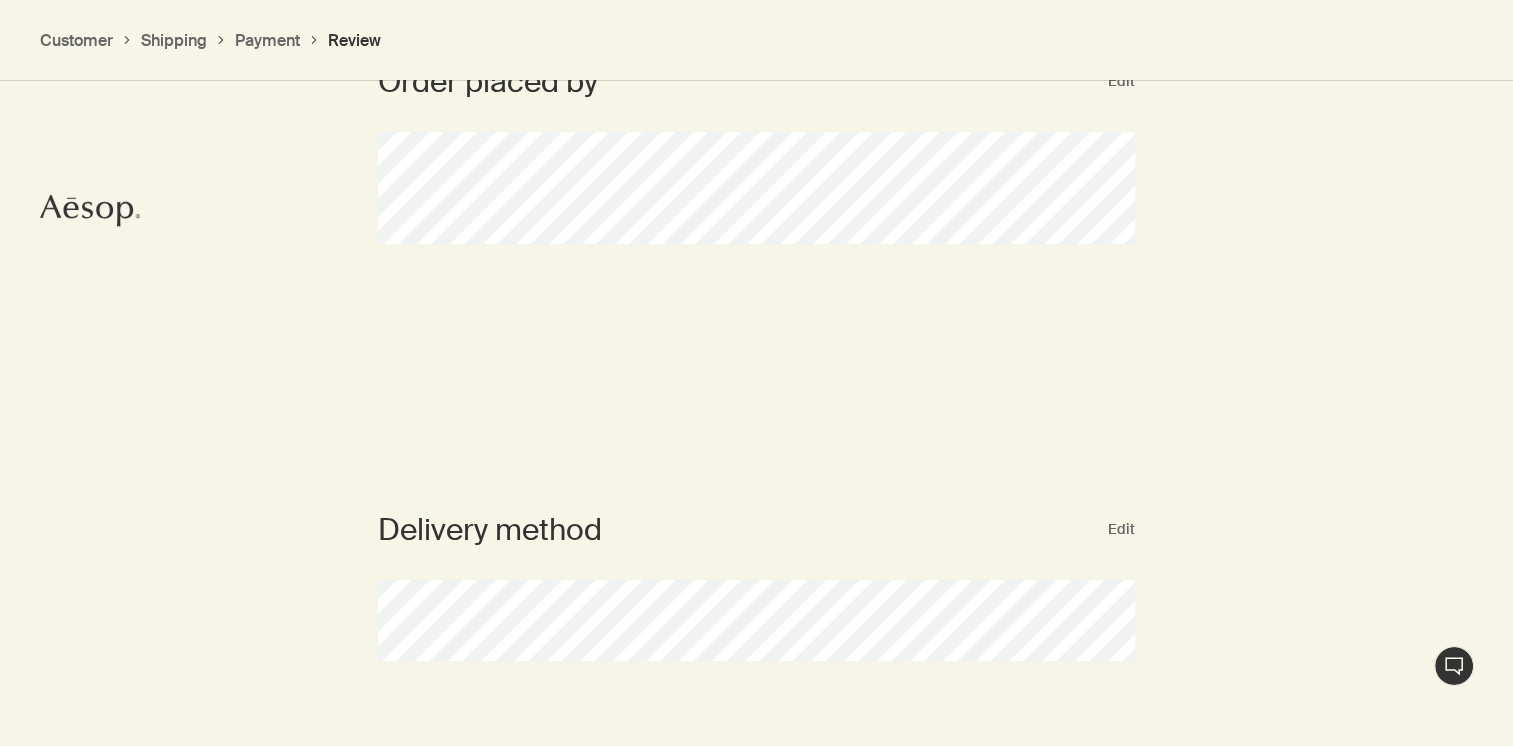 scroll, scrollTop: 0, scrollLeft: 0, axis: both 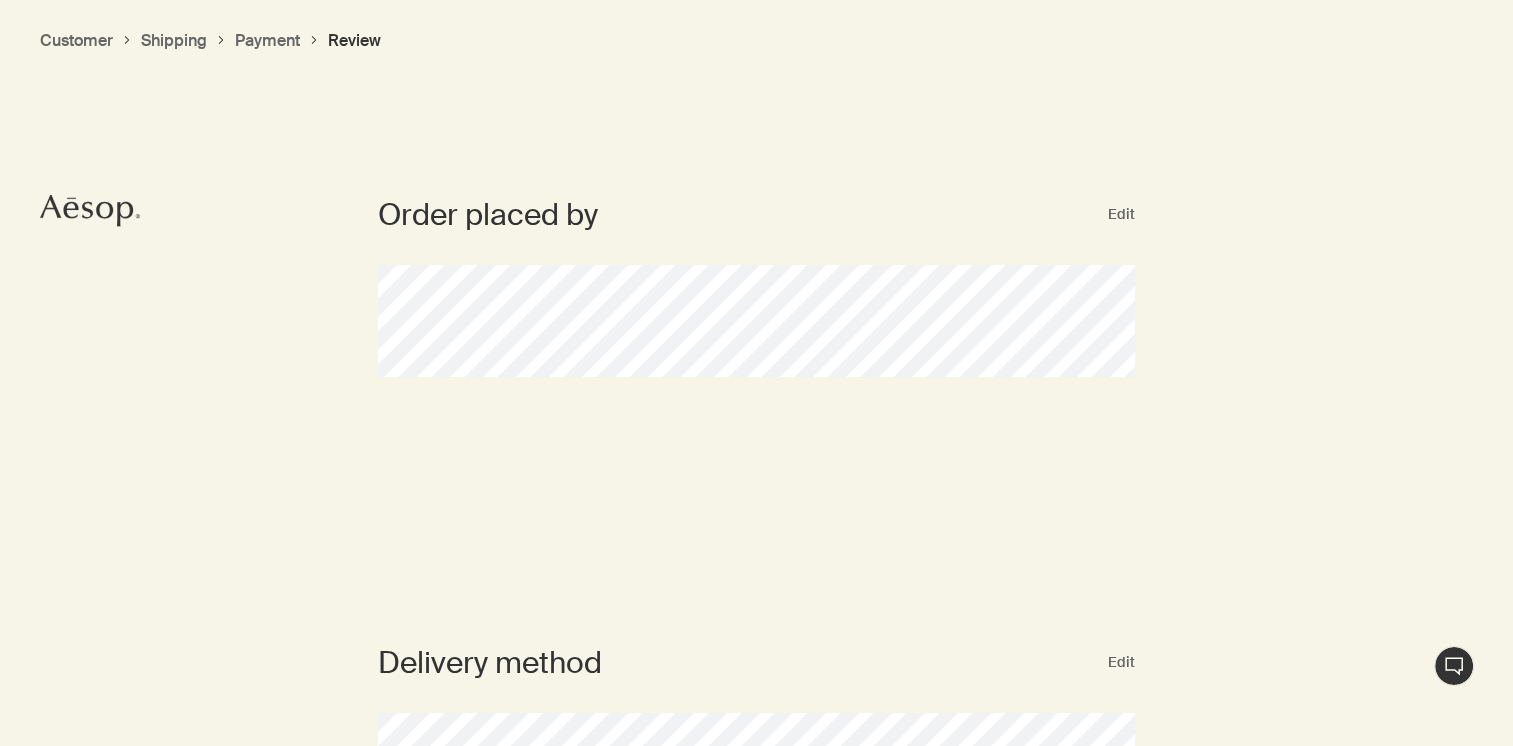 click on "Customer" at bounding box center (76, 40) 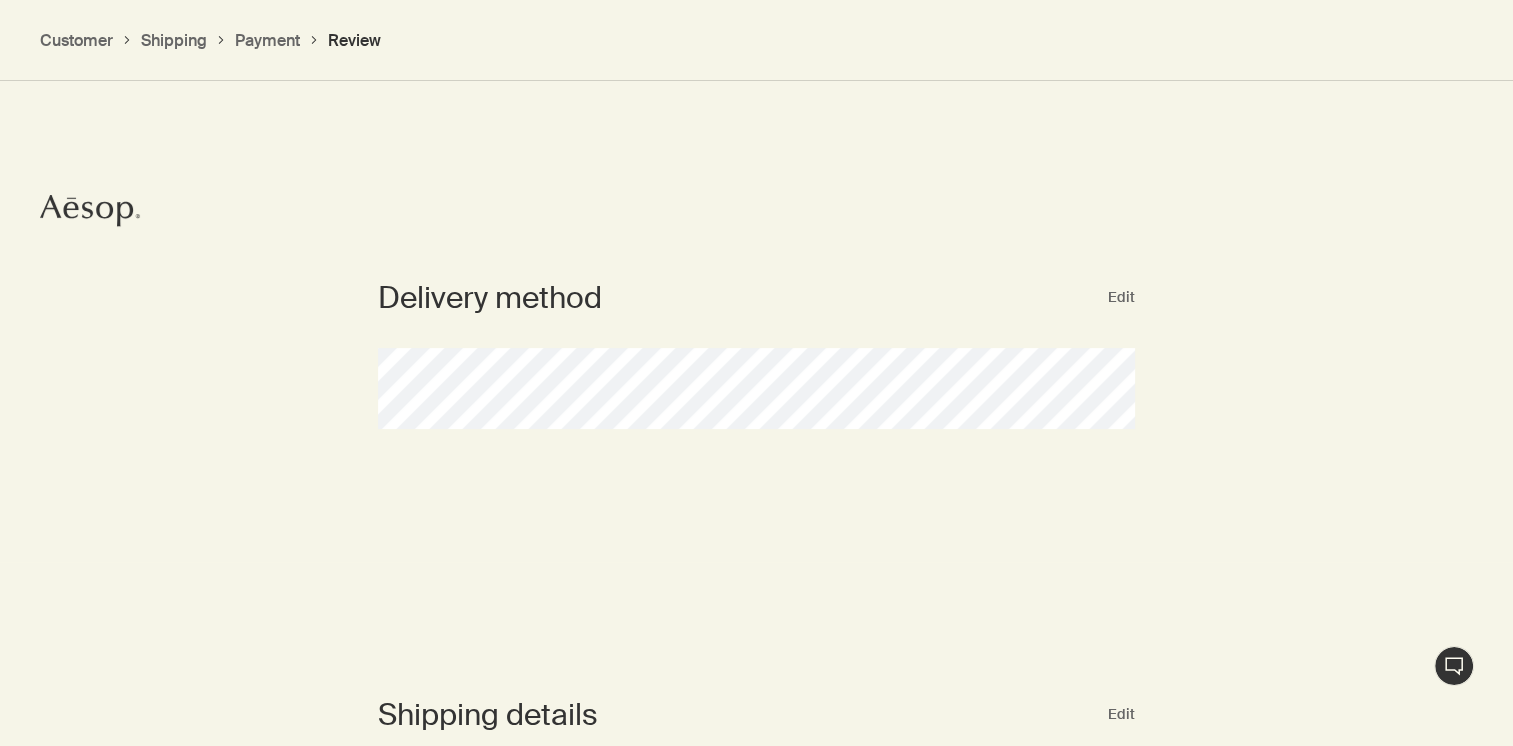 click on "Shipping" at bounding box center (174, 40) 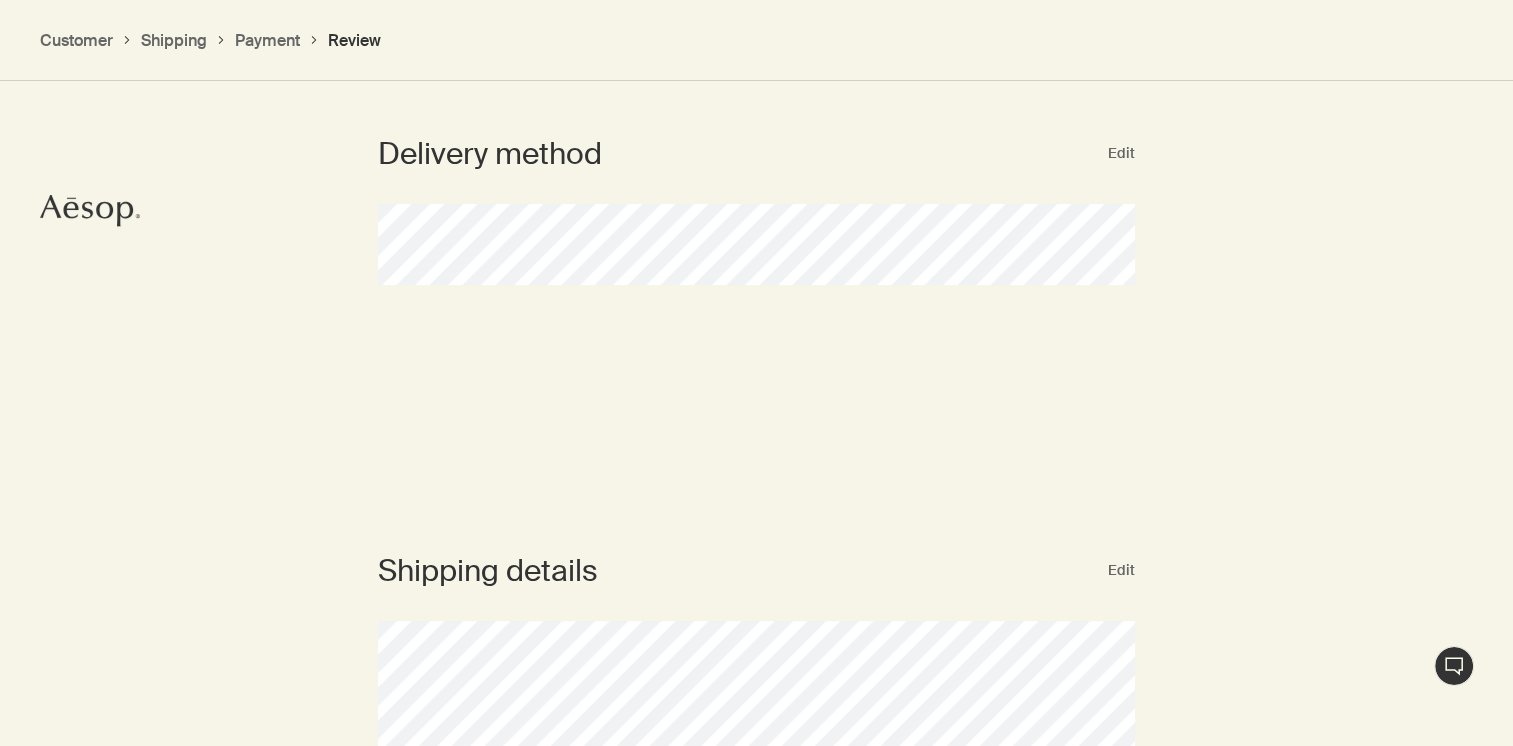 scroll, scrollTop: 510, scrollLeft: 0, axis: vertical 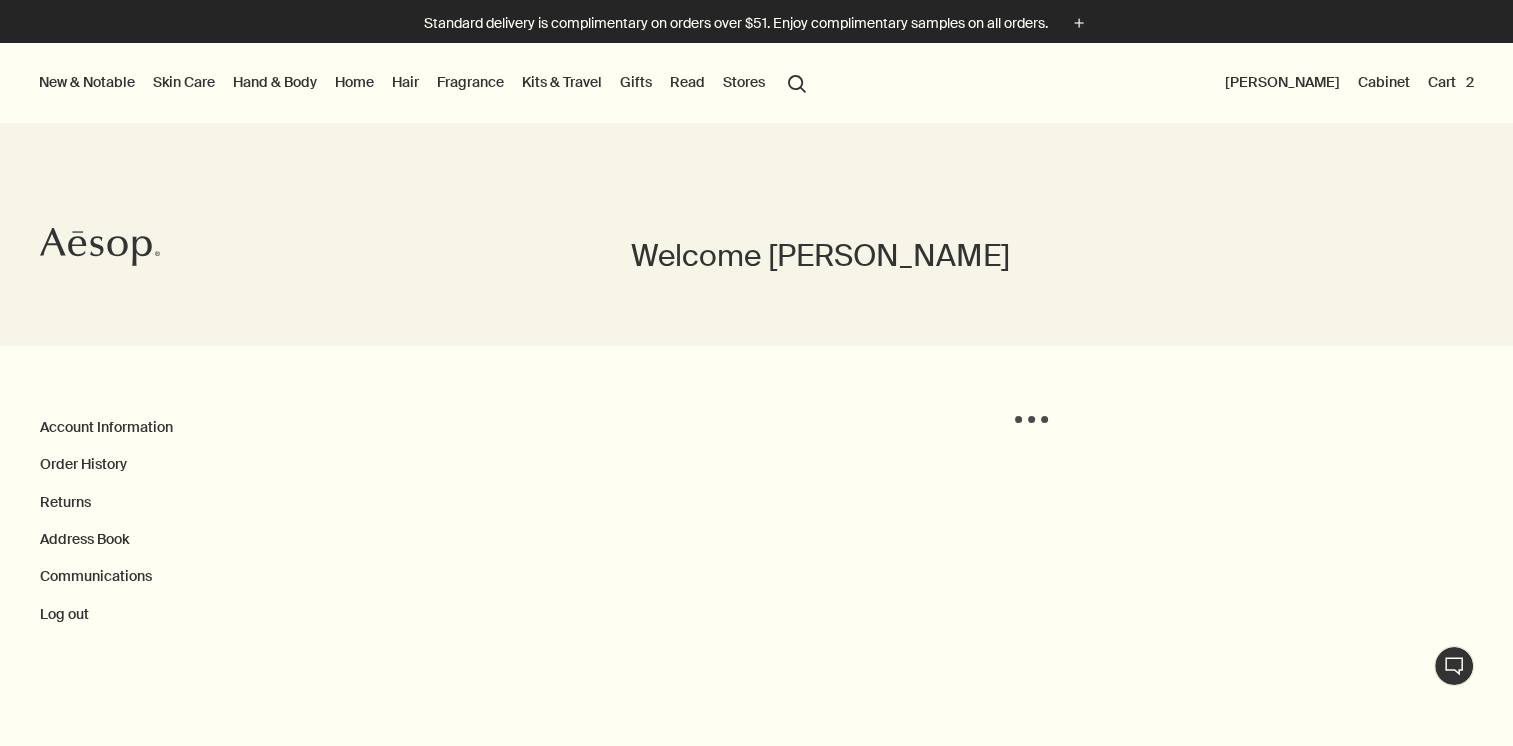 click on "Cart 2" at bounding box center (1451, 82) 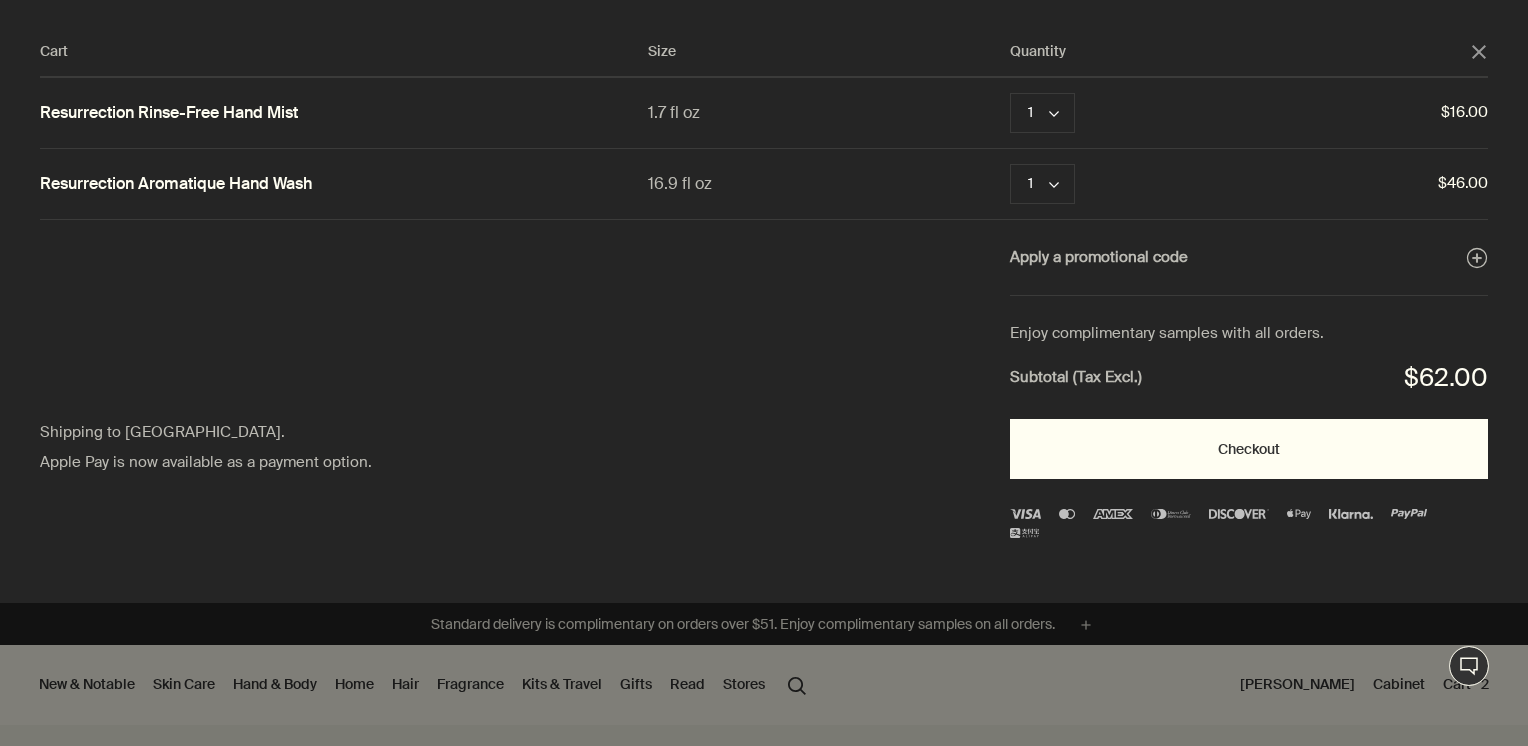 click on "Checkout" at bounding box center [1249, 449] 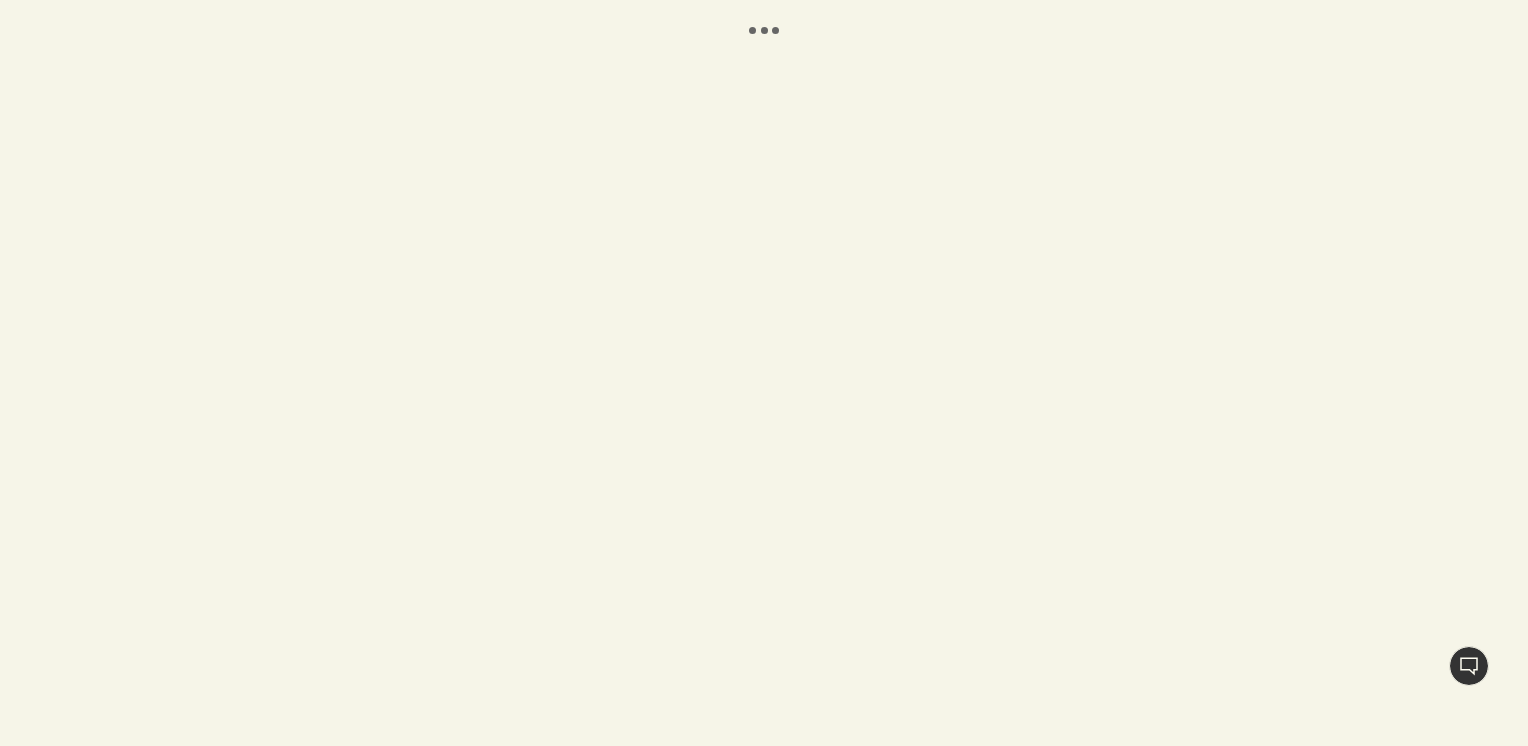 scroll, scrollTop: 0, scrollLeft: 0, axis: both 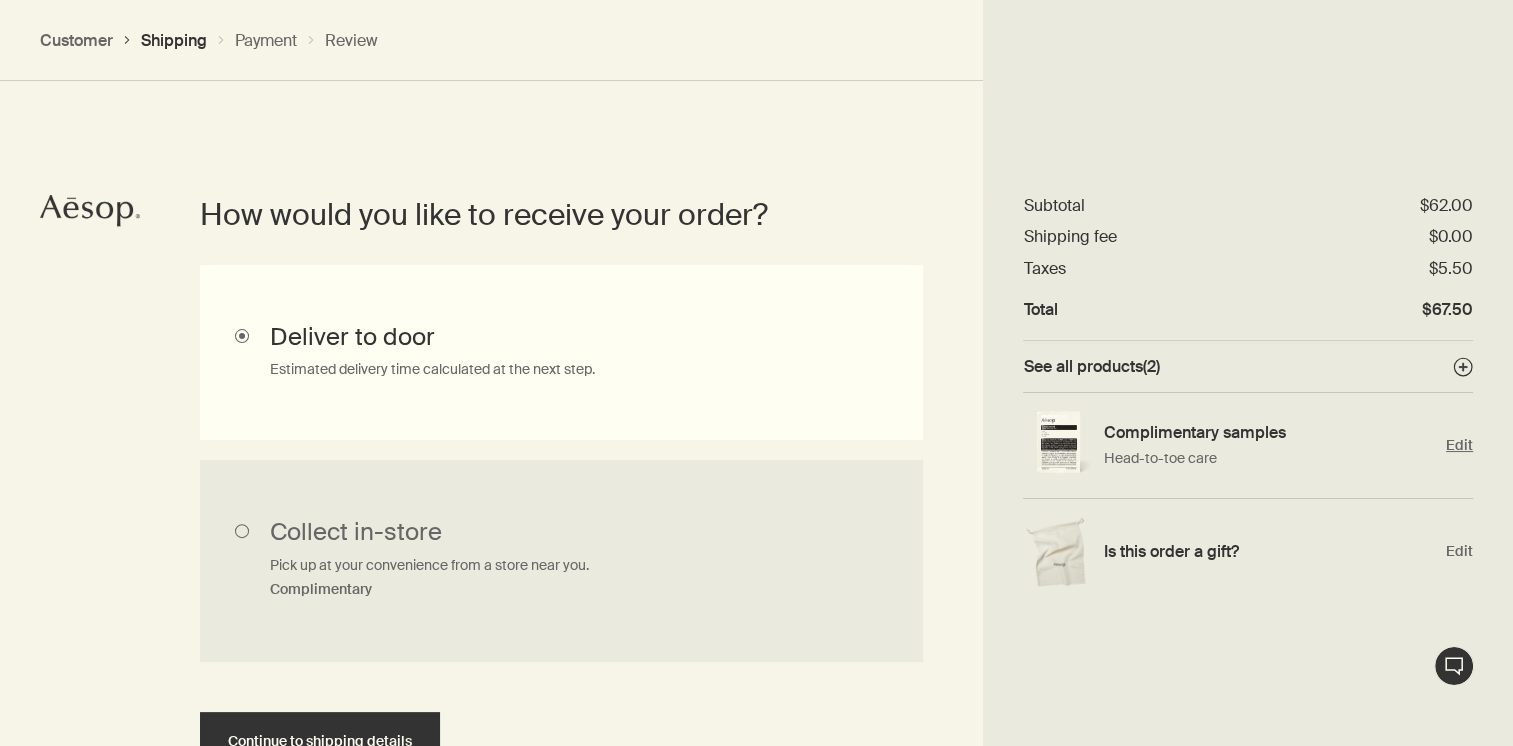 click on "Edit" at bounding box center (1459, 445) 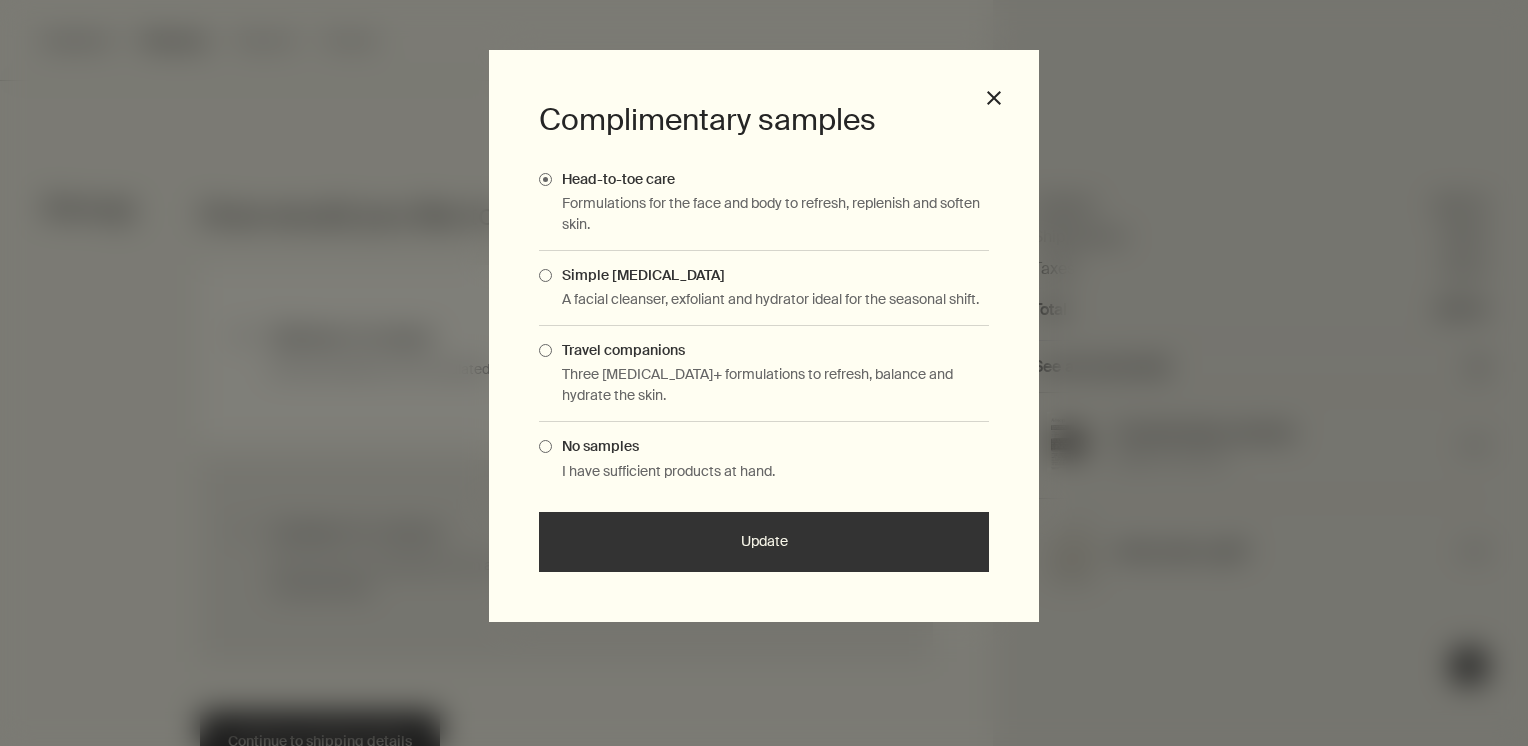 click at bounding box center (545, 275) 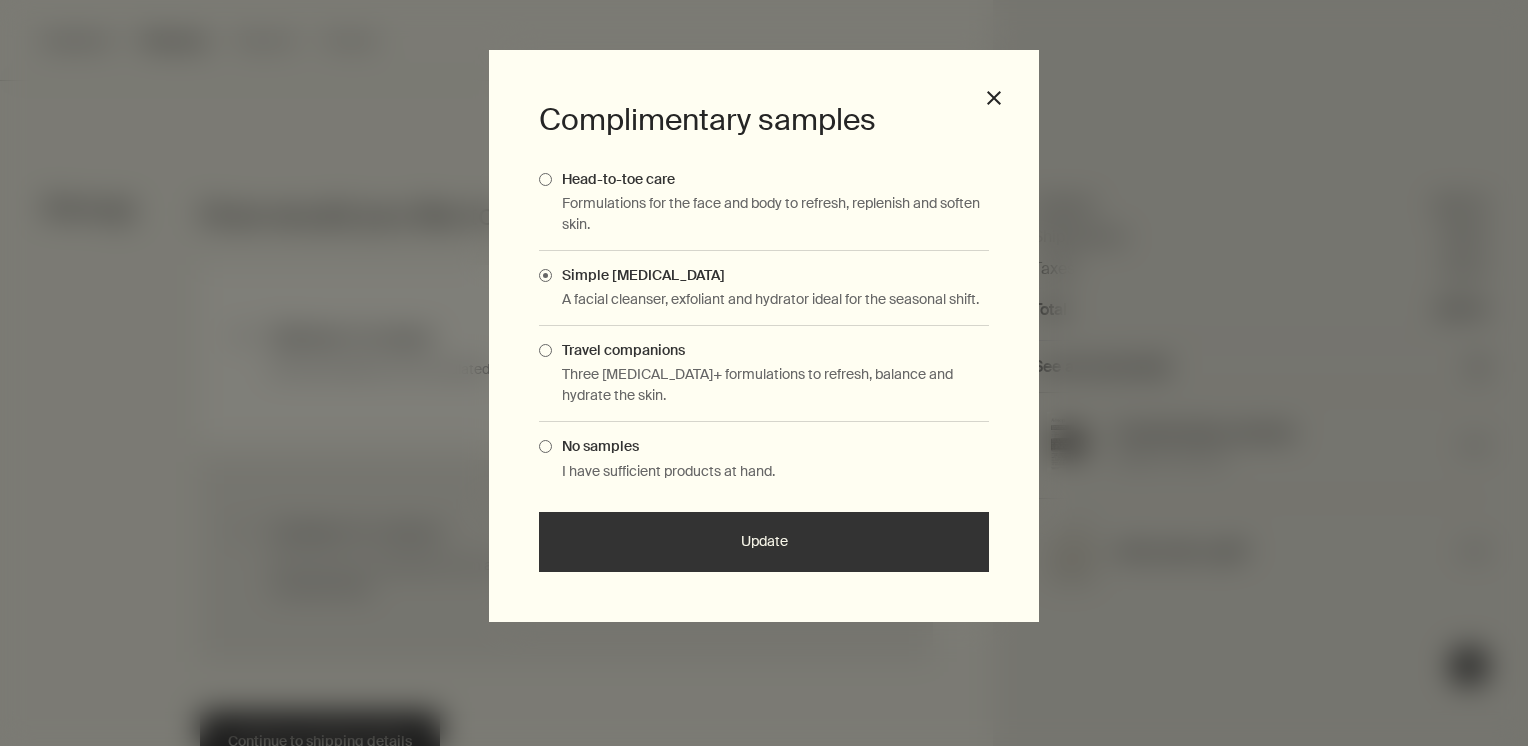 drag, startPoint x: 712, startPoint y: 550, endPoint x: 703, endPoint y: 538, distance: 15 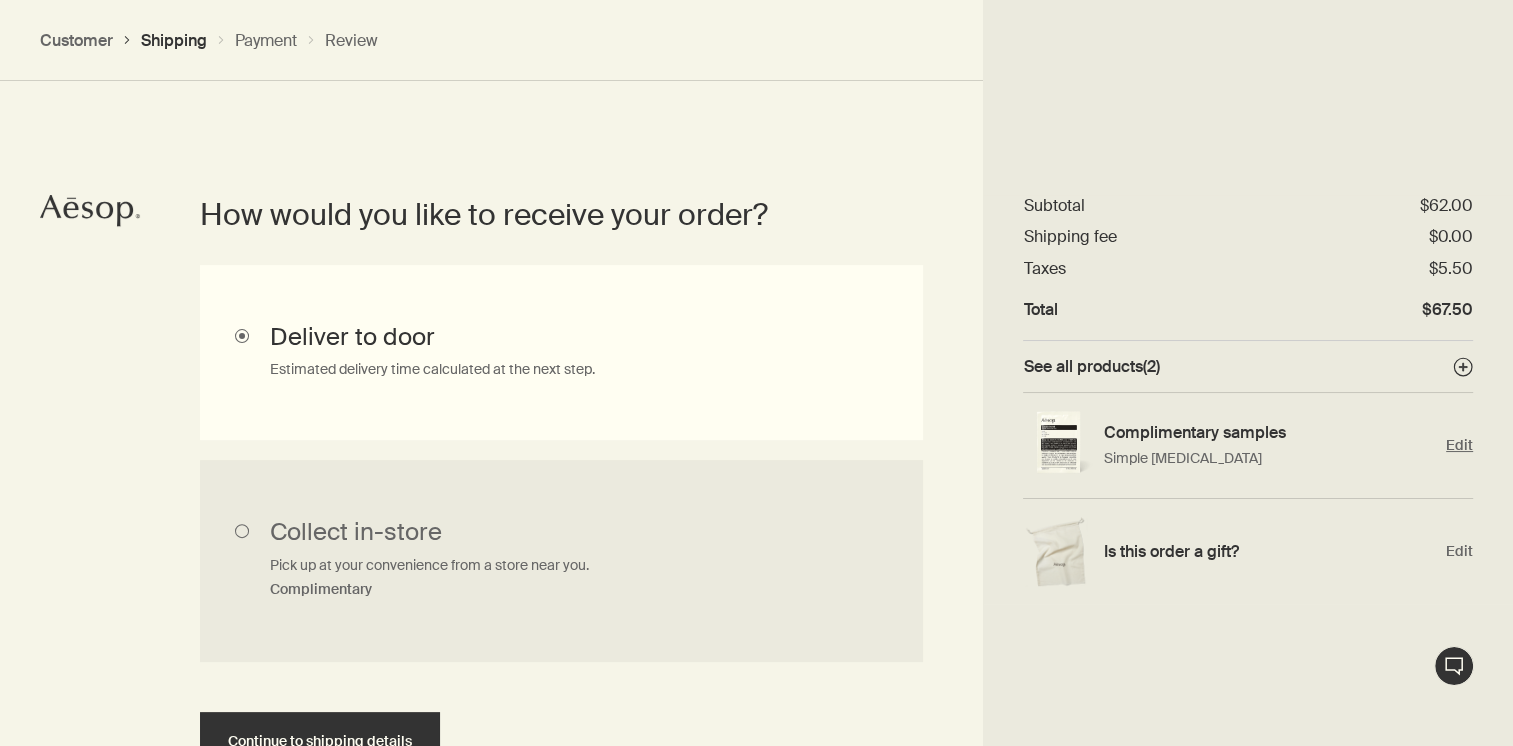 scroll, scrollTop: 606, scrollLeft: 0, axis: vertical 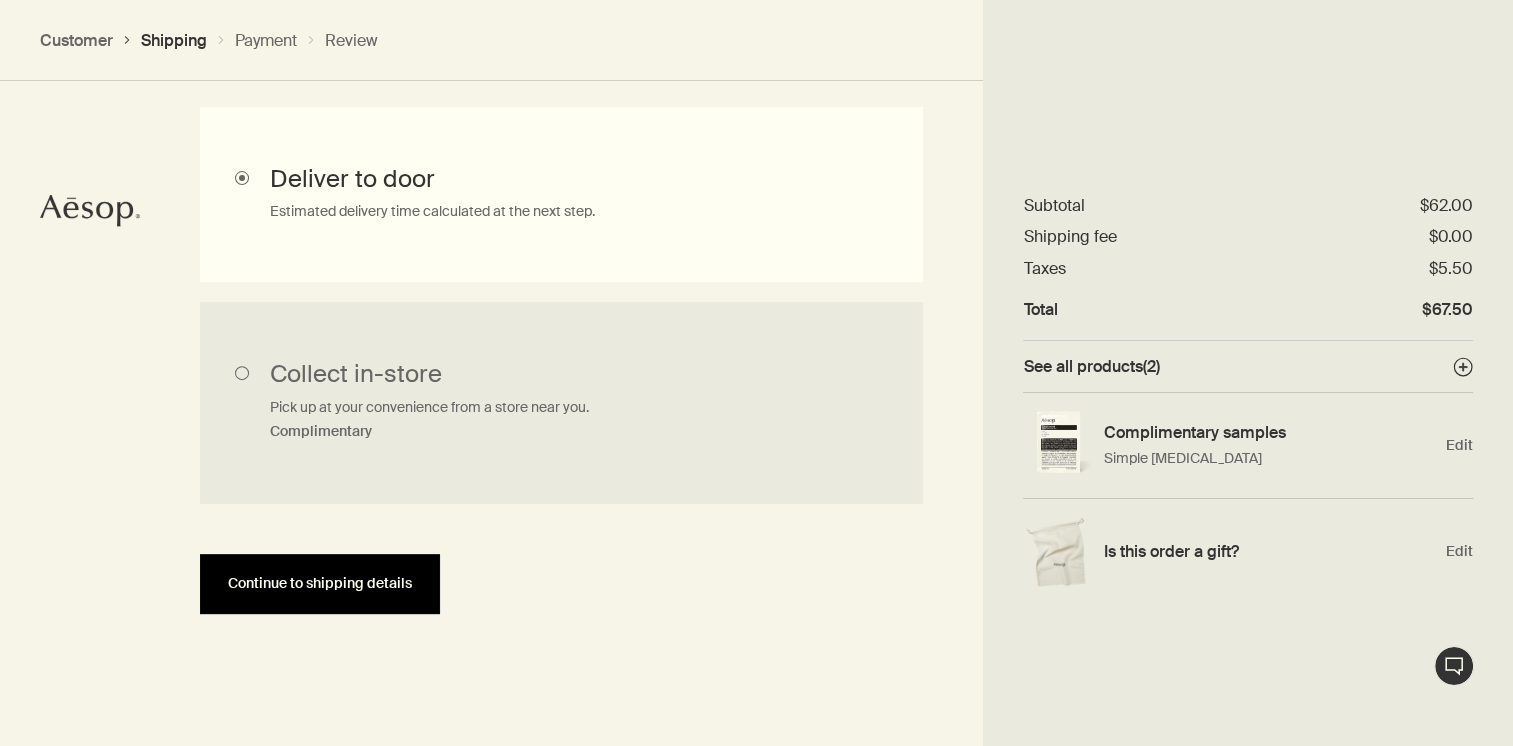 click on "Continue to shipping details" at bounding box center (320, 583) 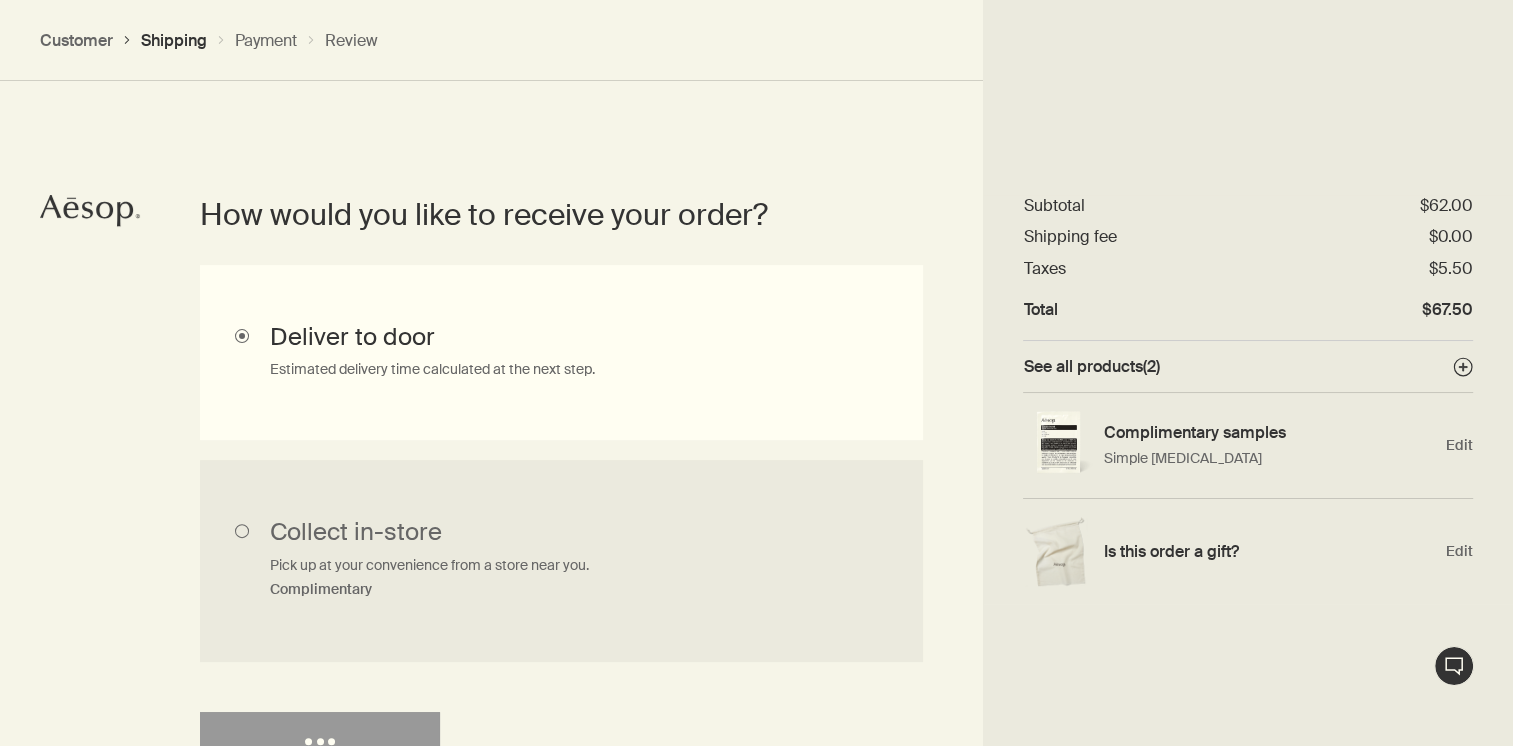 select on "US" 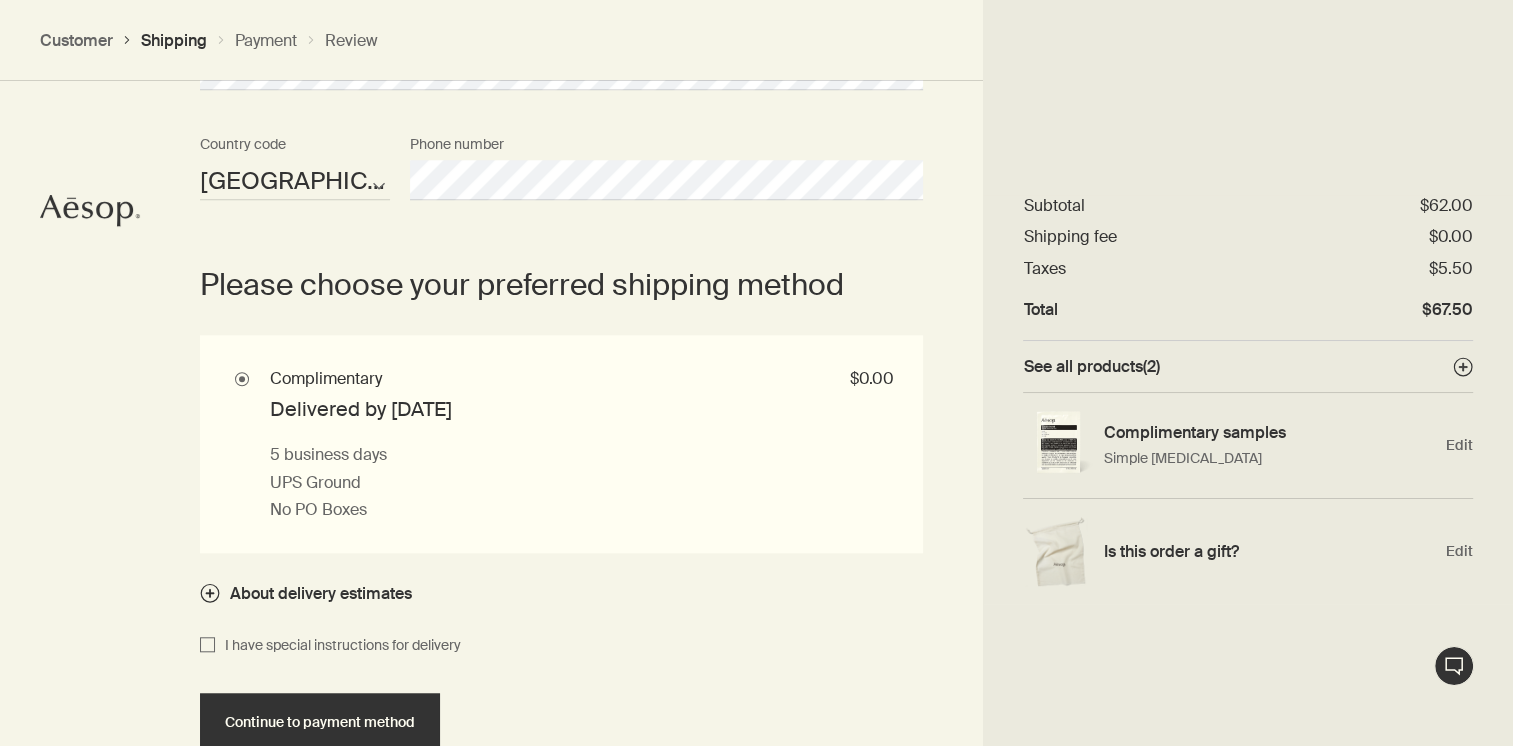 scroll, scrollTop: 1865, scrollLeft: 0, axis: vertical 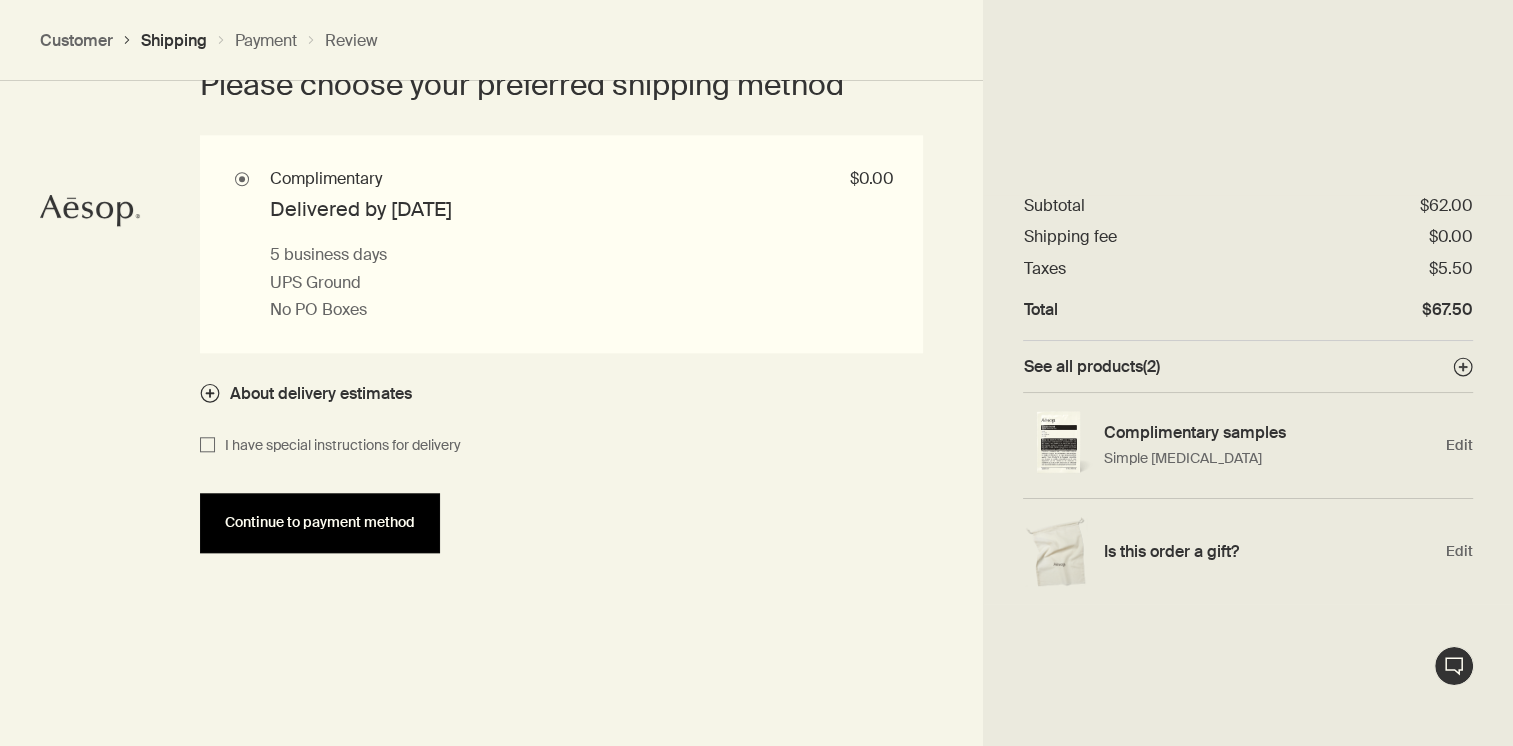 click on "Continue to payment method" at bounding box center [320, 523] 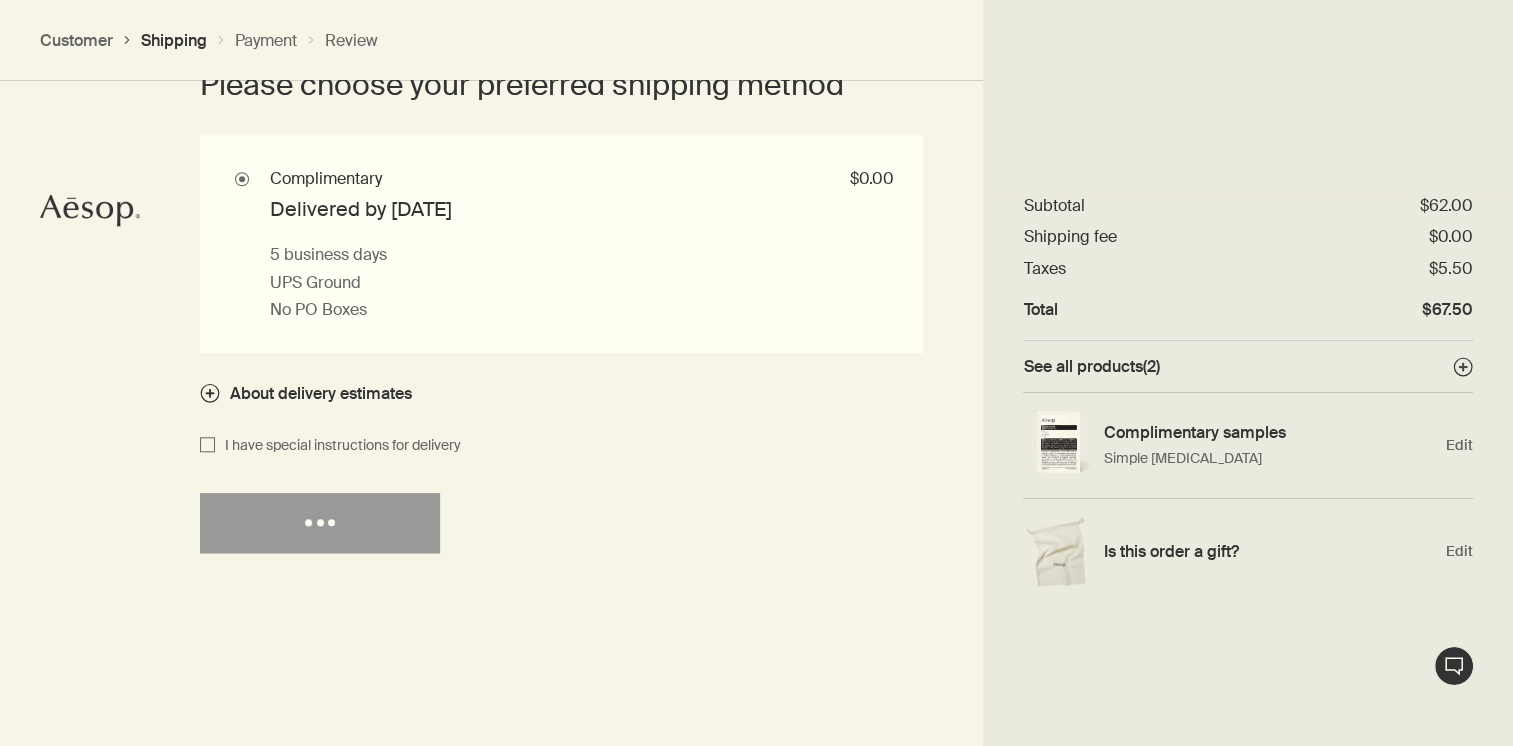 select on "US" 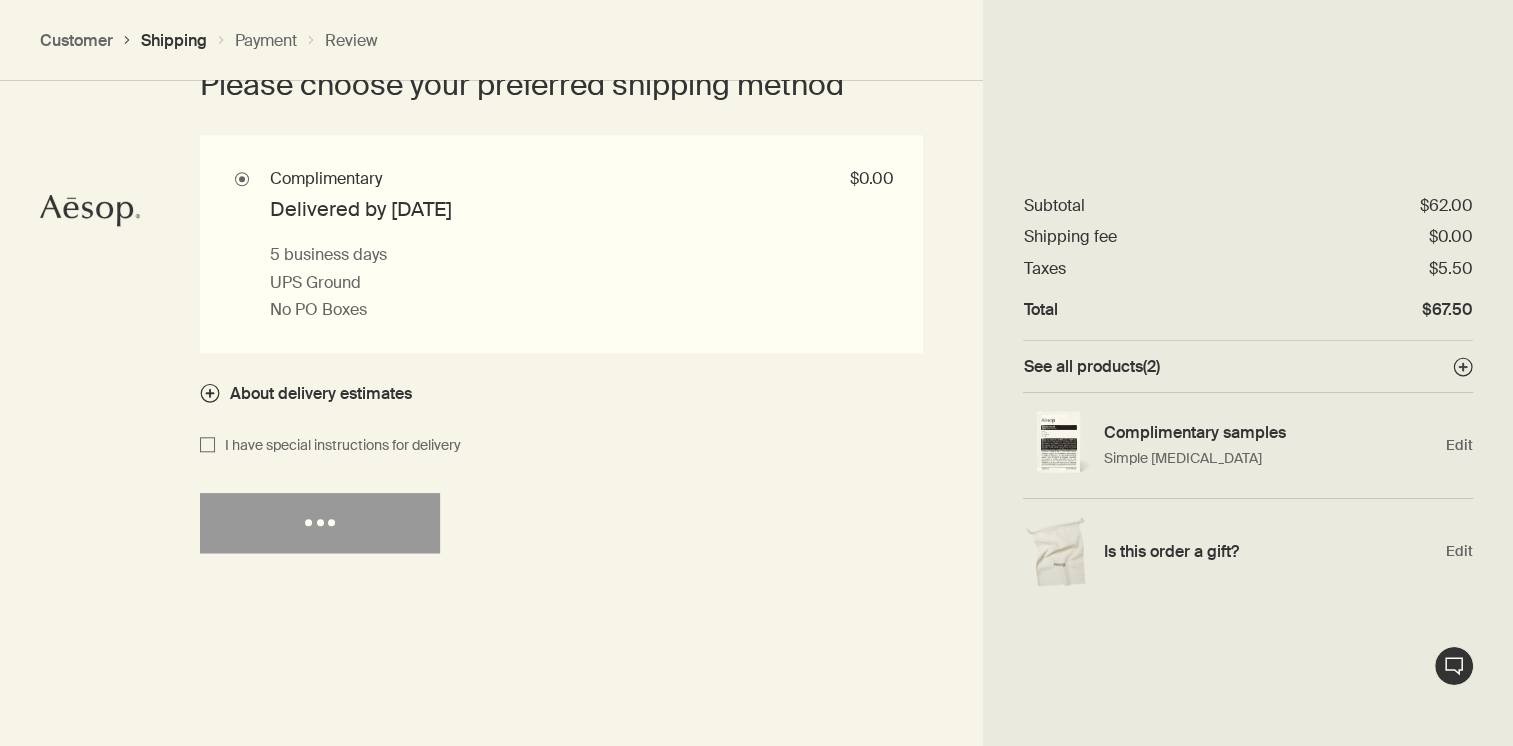 select on "US" 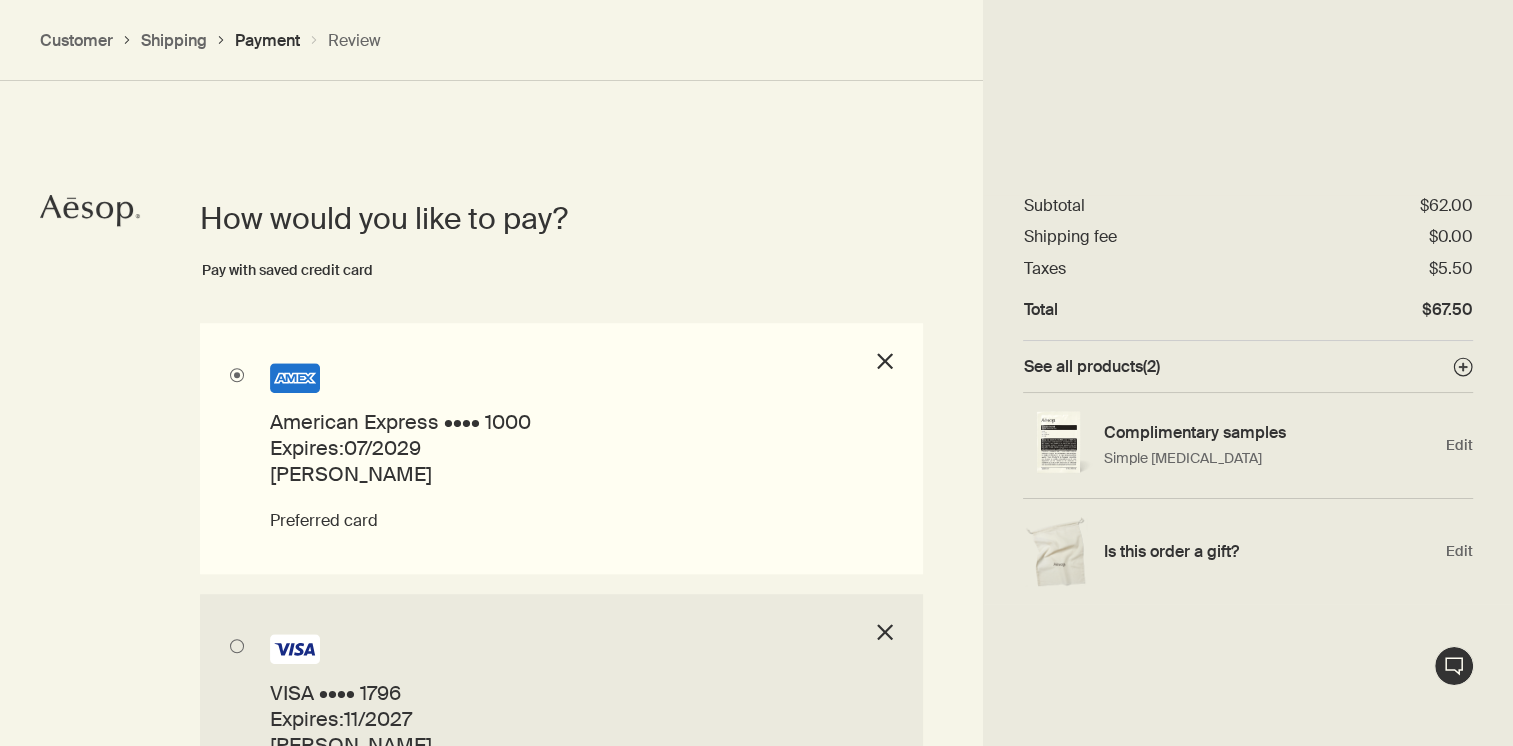 scroll, scrollTop: 1420, scrollLeft: 0, axis: vertical 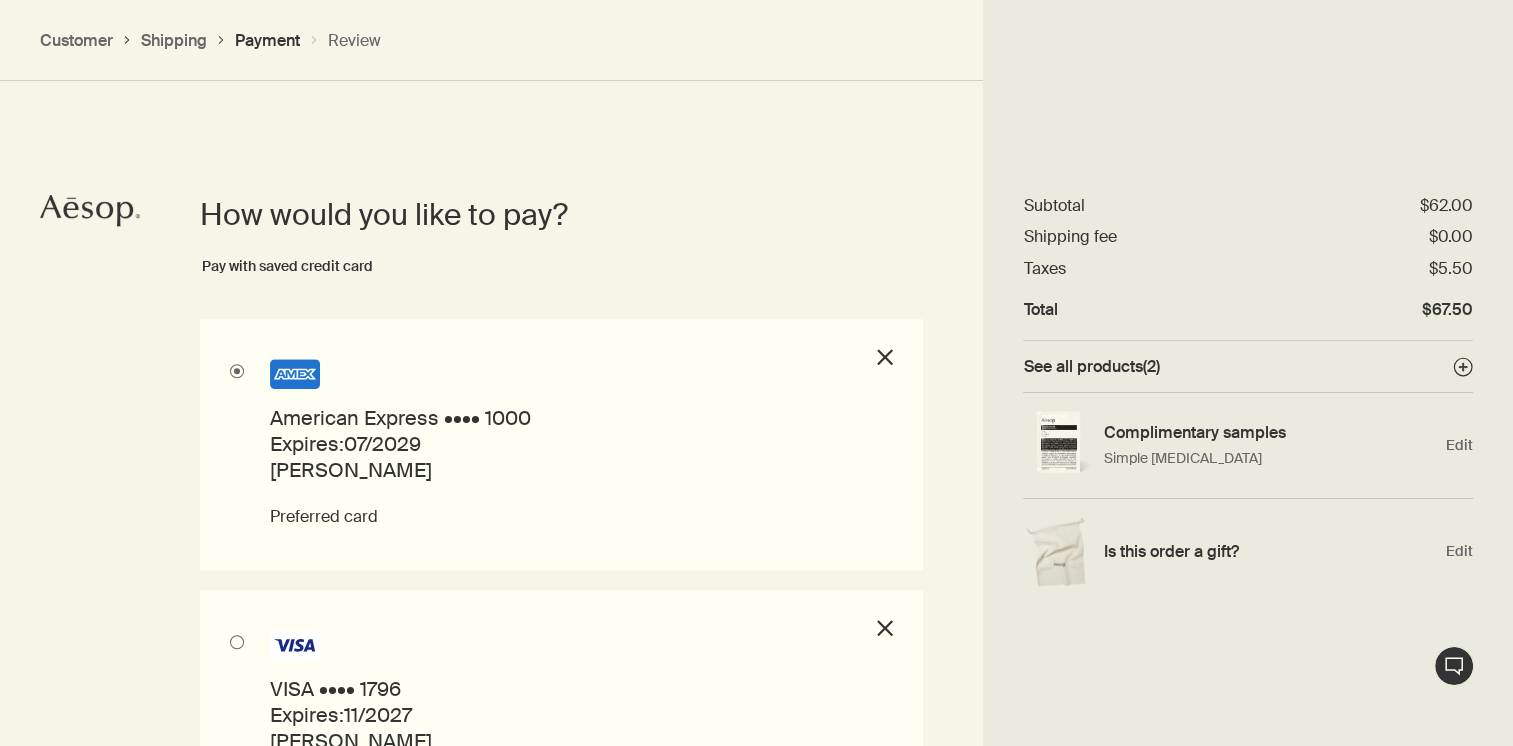 click on "VISA   ••••   1796 Expires:  11/2027 Amanda Barkley Set as preferred card close" at bounding box center (561, 714) 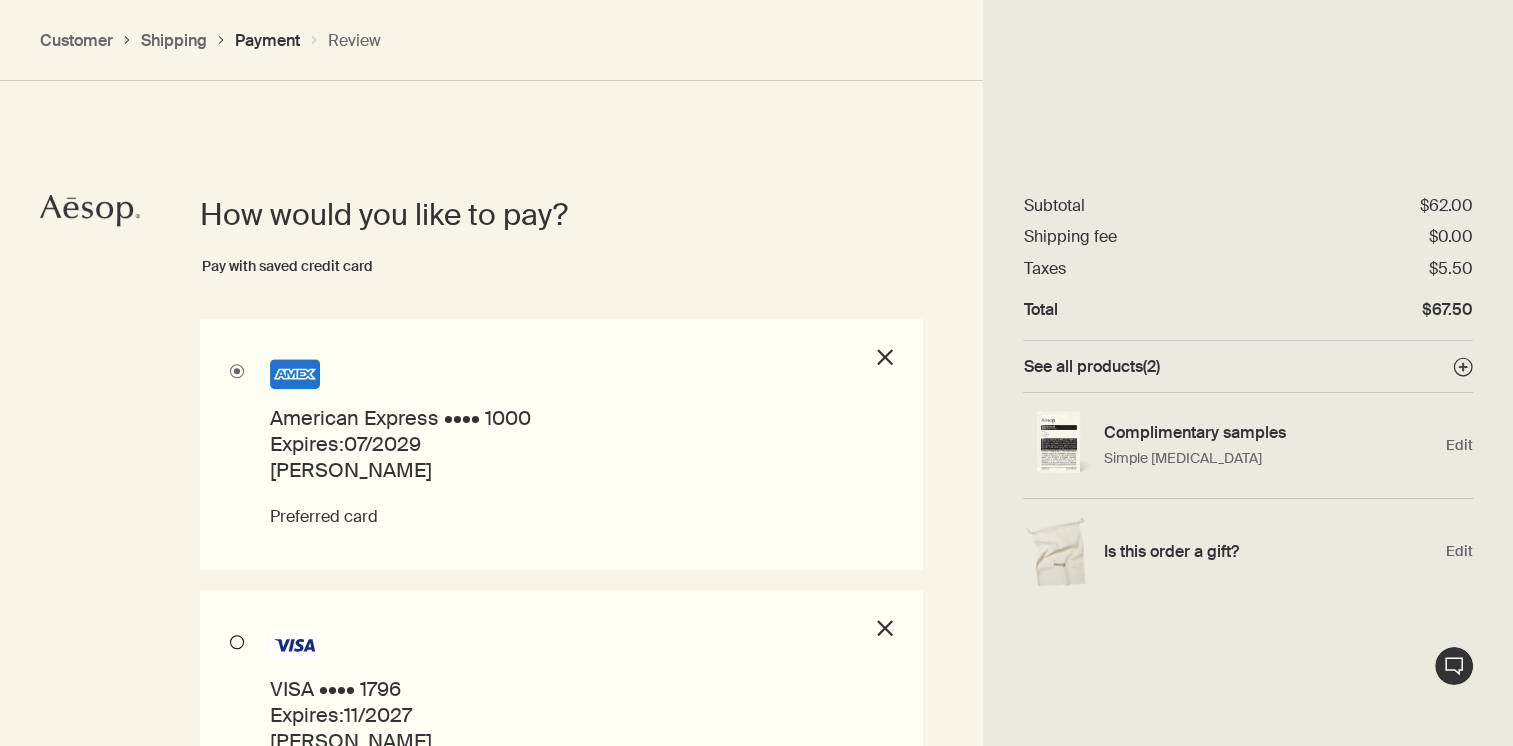 click on "VISA   ••••   1796 Expires:  11/2027 Amanda Barkley Set as preferred card close" at bounding box center [206, 596] 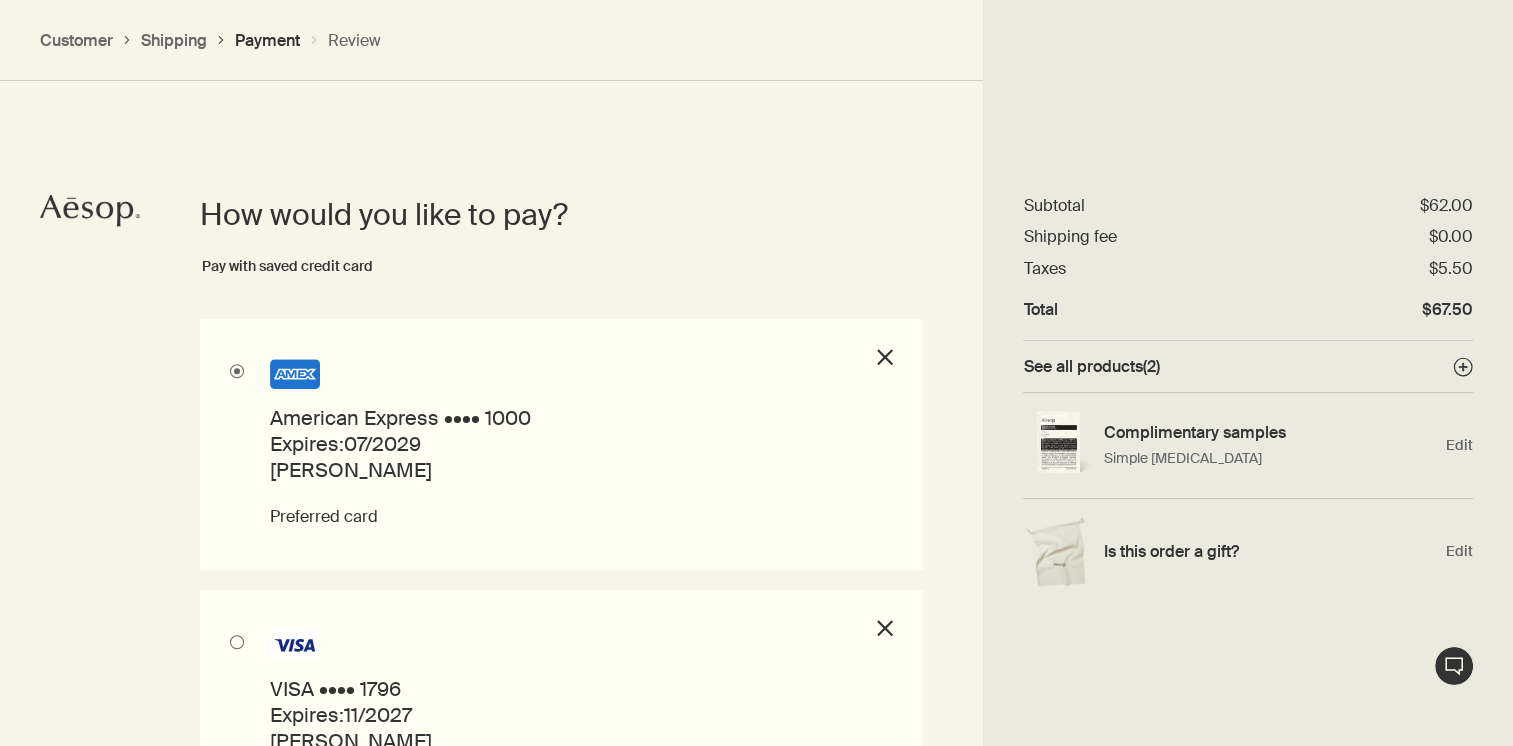 radio on "true" 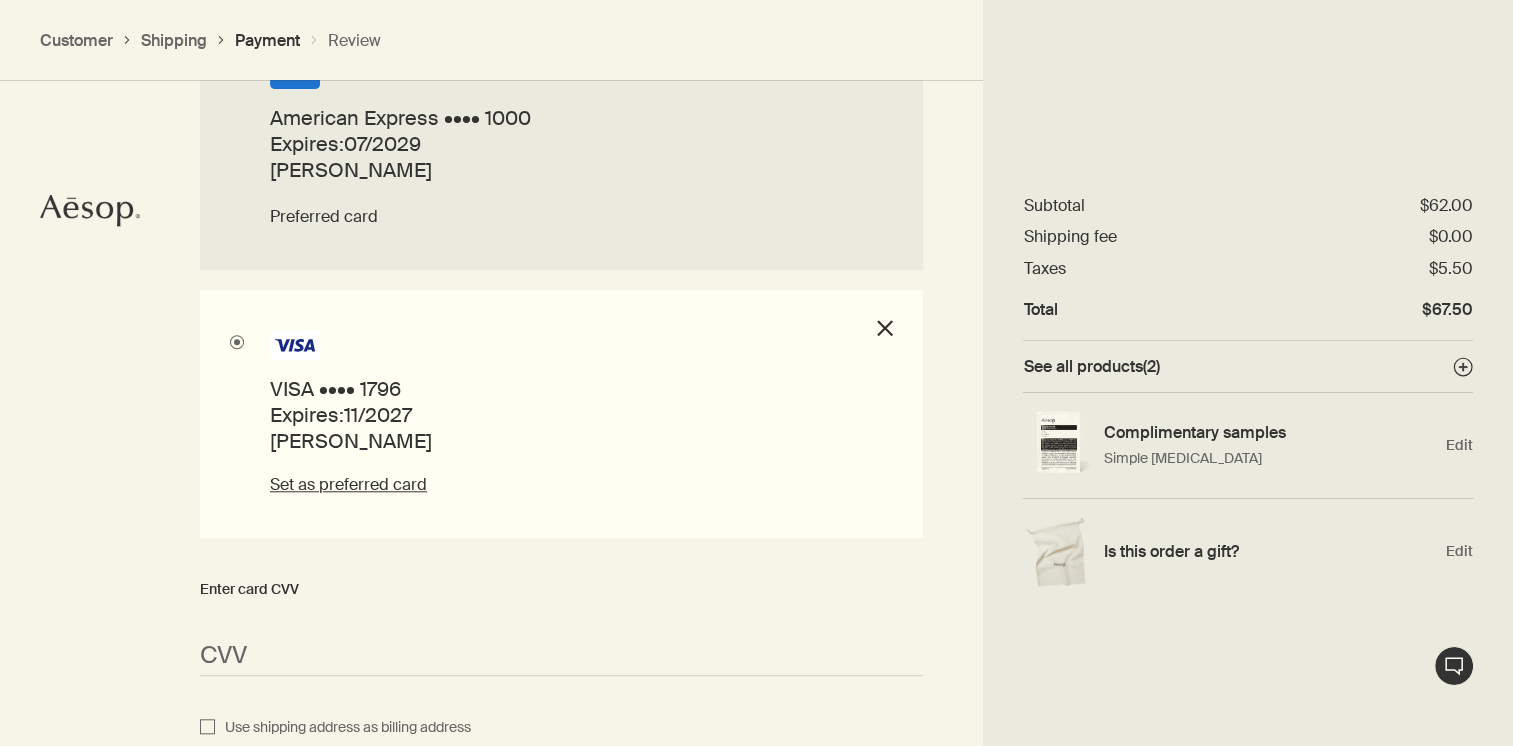 scroll, scrollTop: 1820, scrollLeft: 0, axis: vertical 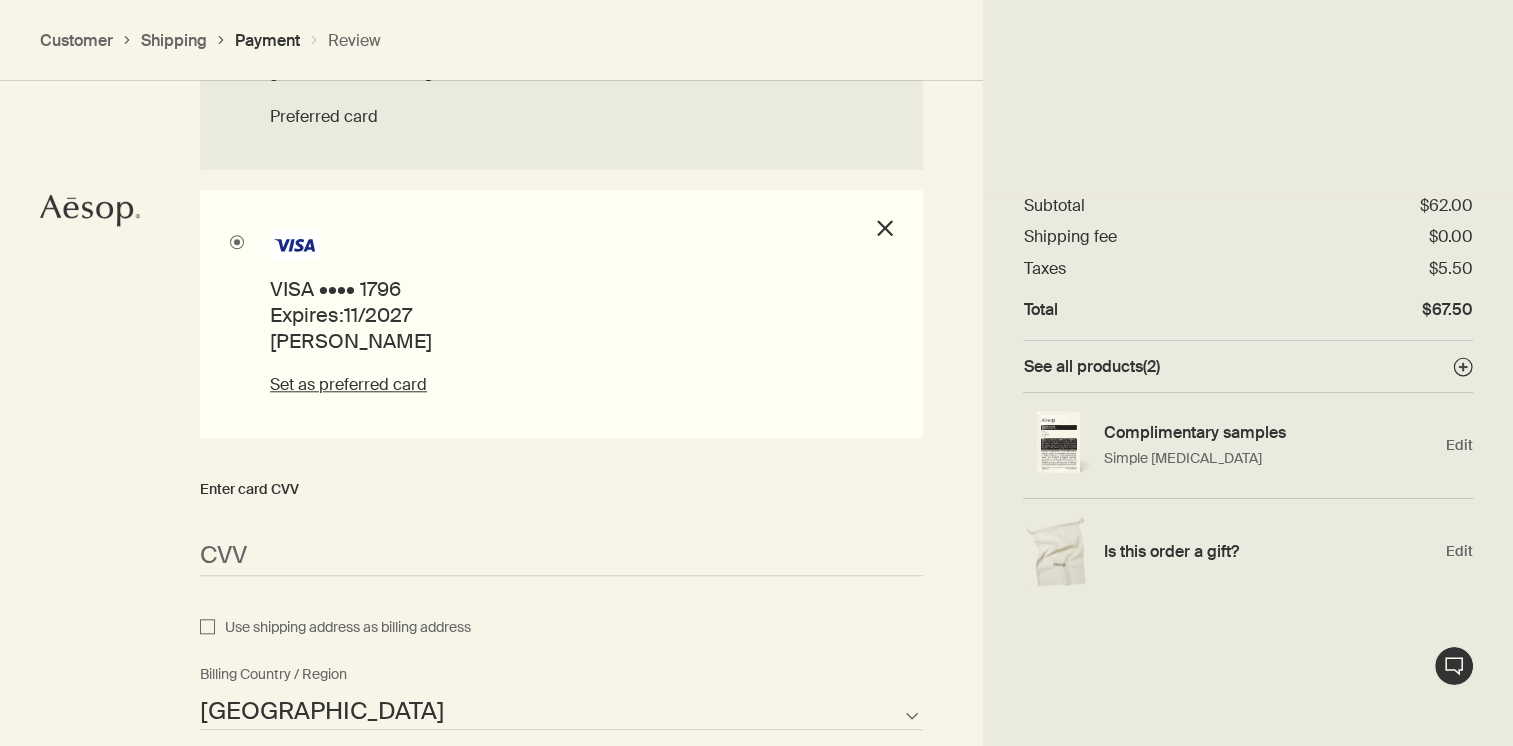 click on "<p>Your browser does not support iframes.</p>" at bounding box center [561, 556] 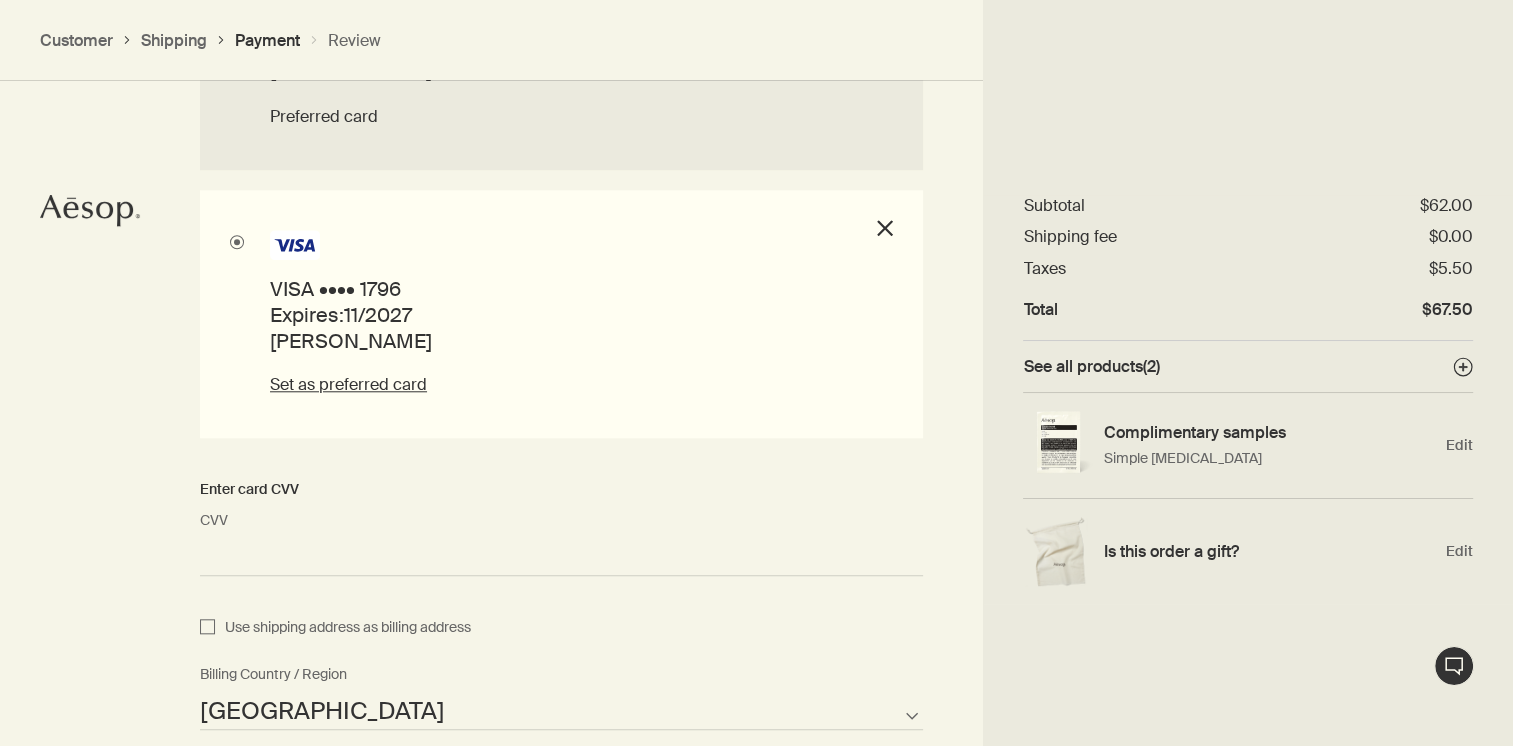 scroll, scrollTop: 2220, scrollLeft: 0, axis: vertical 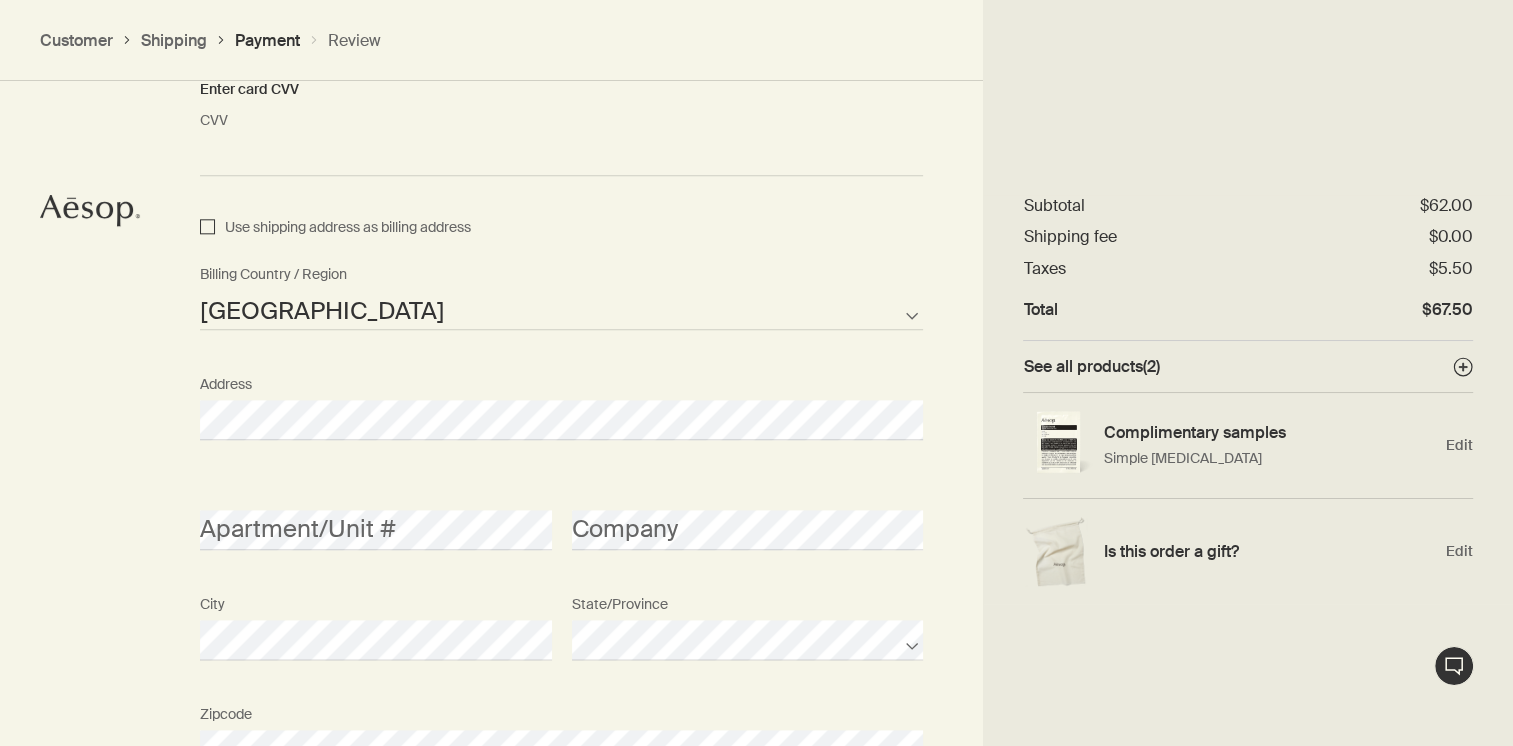 click on "Use shipping address as billing address" at bounding box center [207, 228] 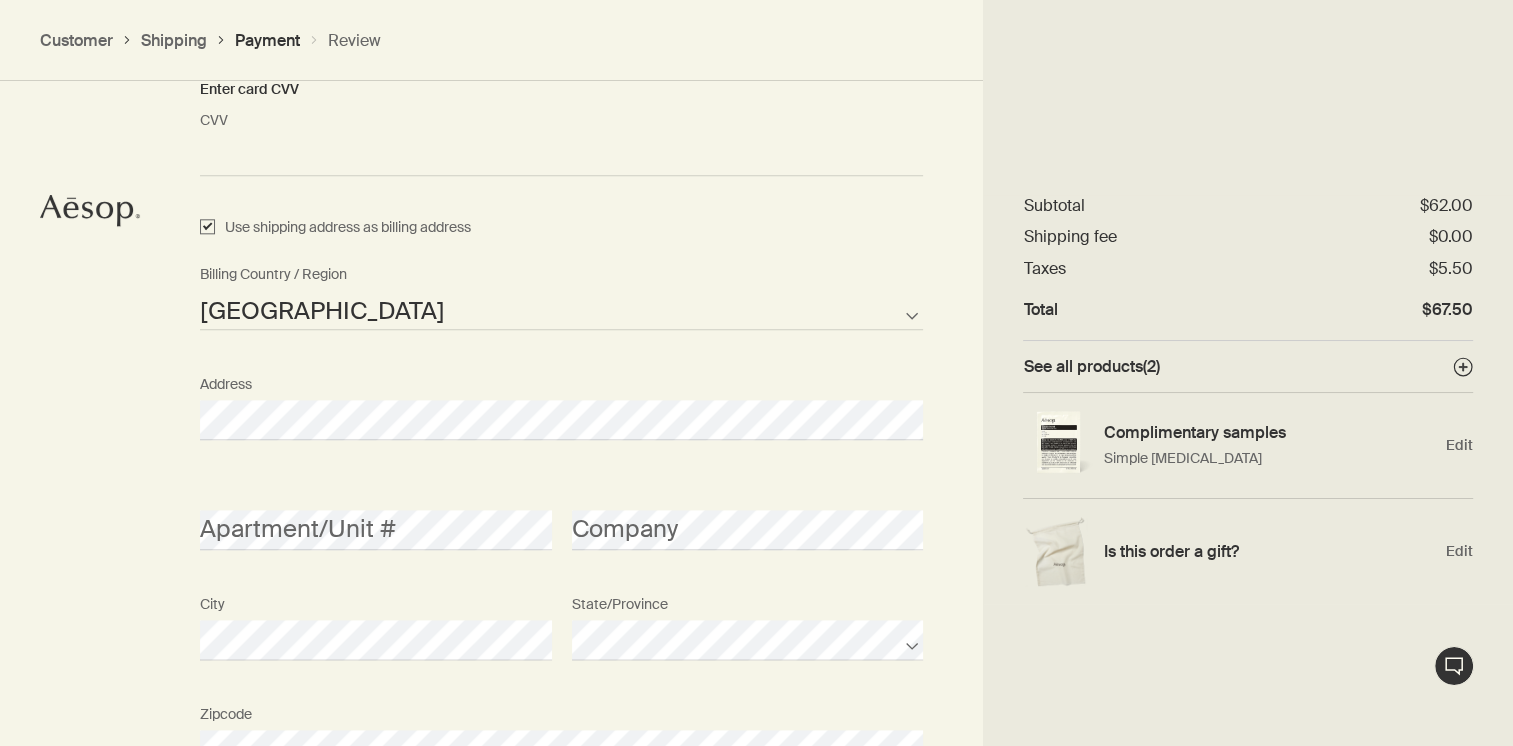 checkbox on "true" 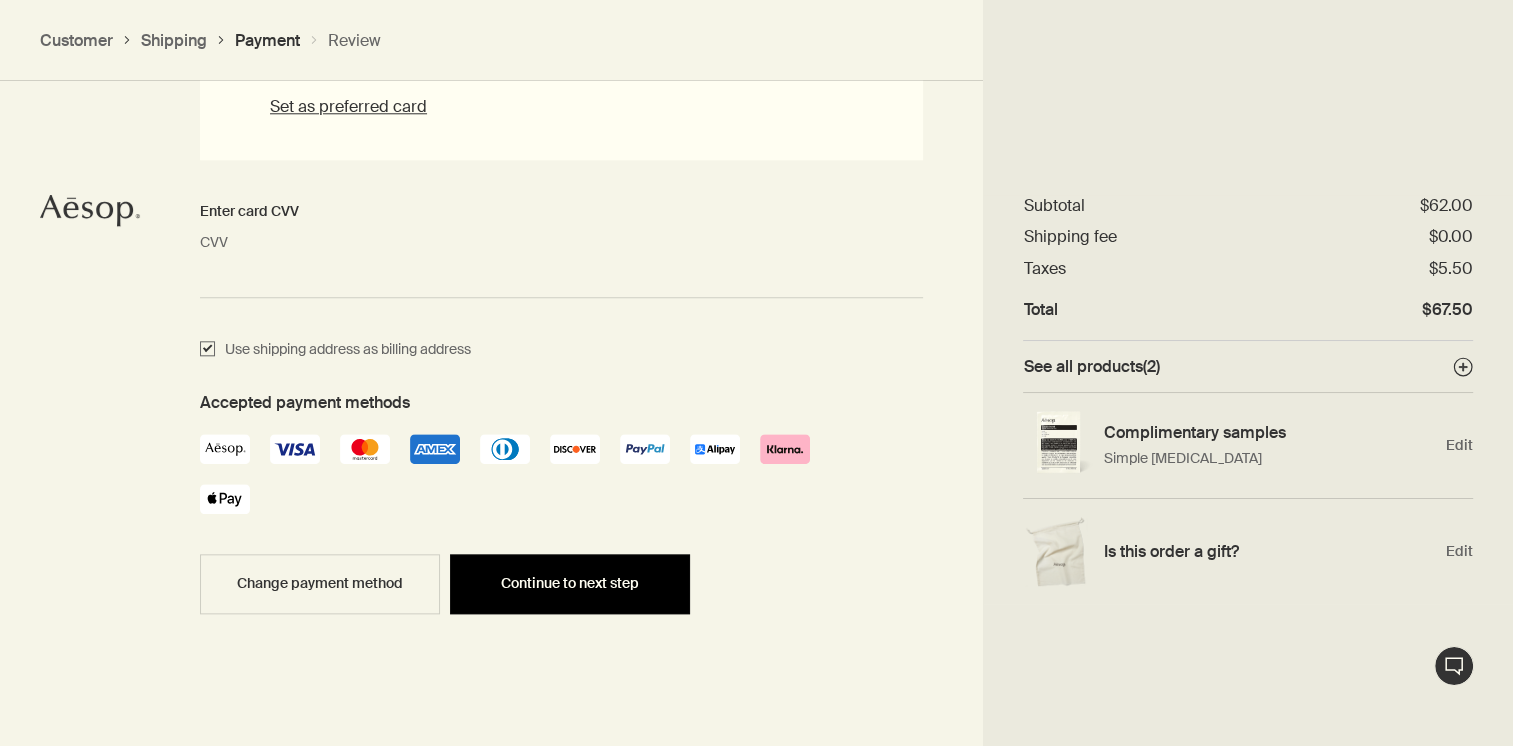 click on "Continue to next step" at bounding box center [570, 583] 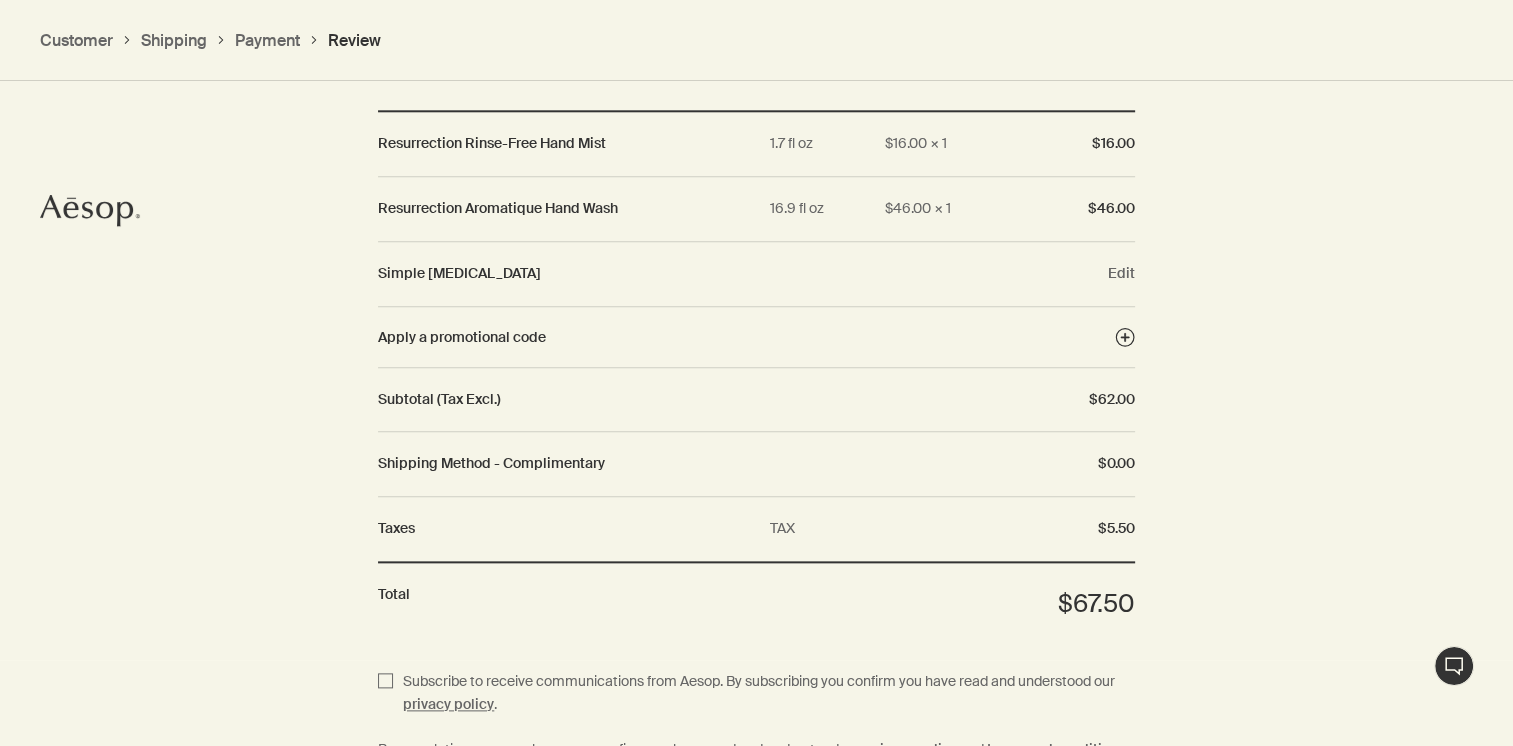 scroll, scrollTop: 2433, scrollLeft: 0, axis: vertical 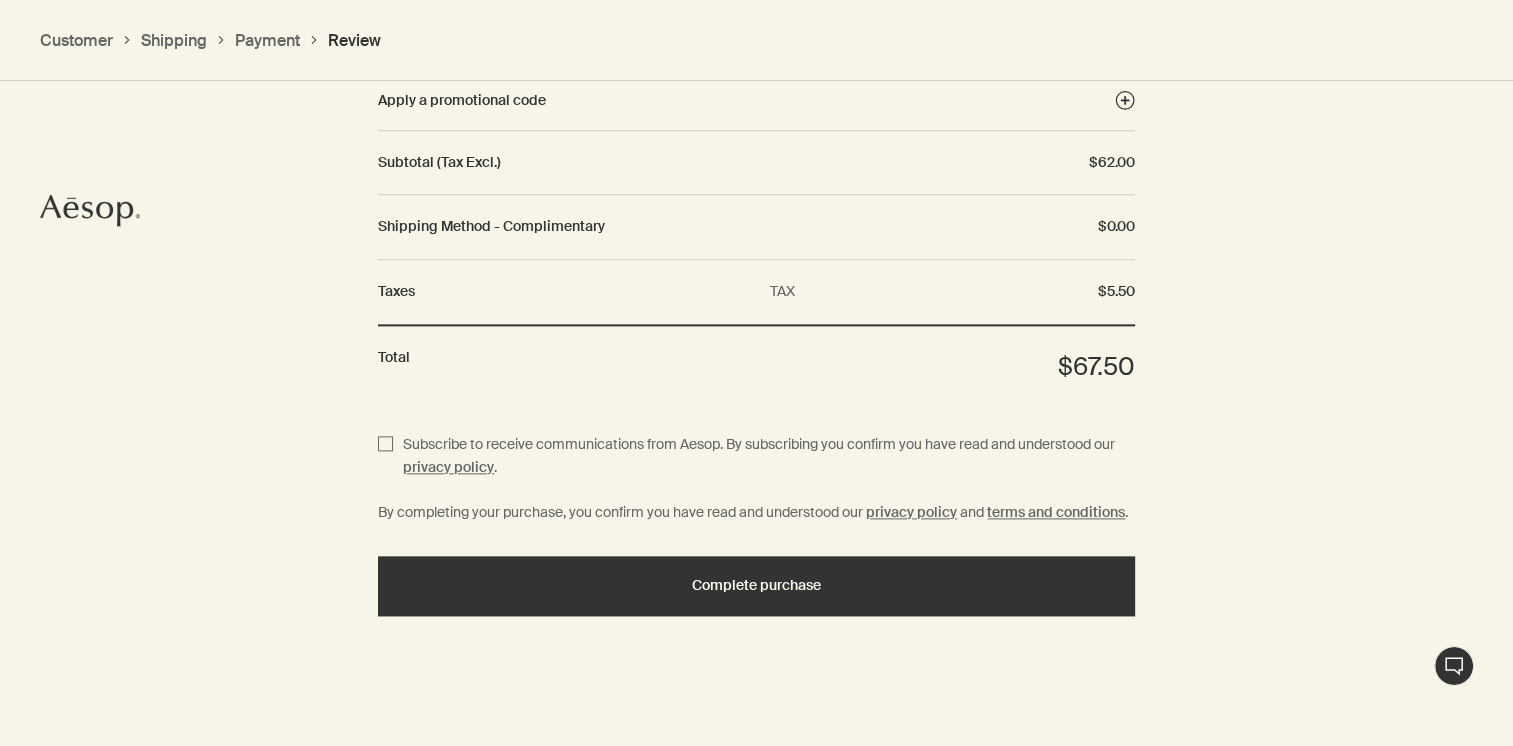 click on "Subscribe to receive communications from Aesop. By subscribing you confirm you have read and understood our   privacy policy .
By completing your purchase, you confirm you have read and understood our
privacy policy
and
terms and conditions .
Complete purchase" at bounding box center (756, 586) 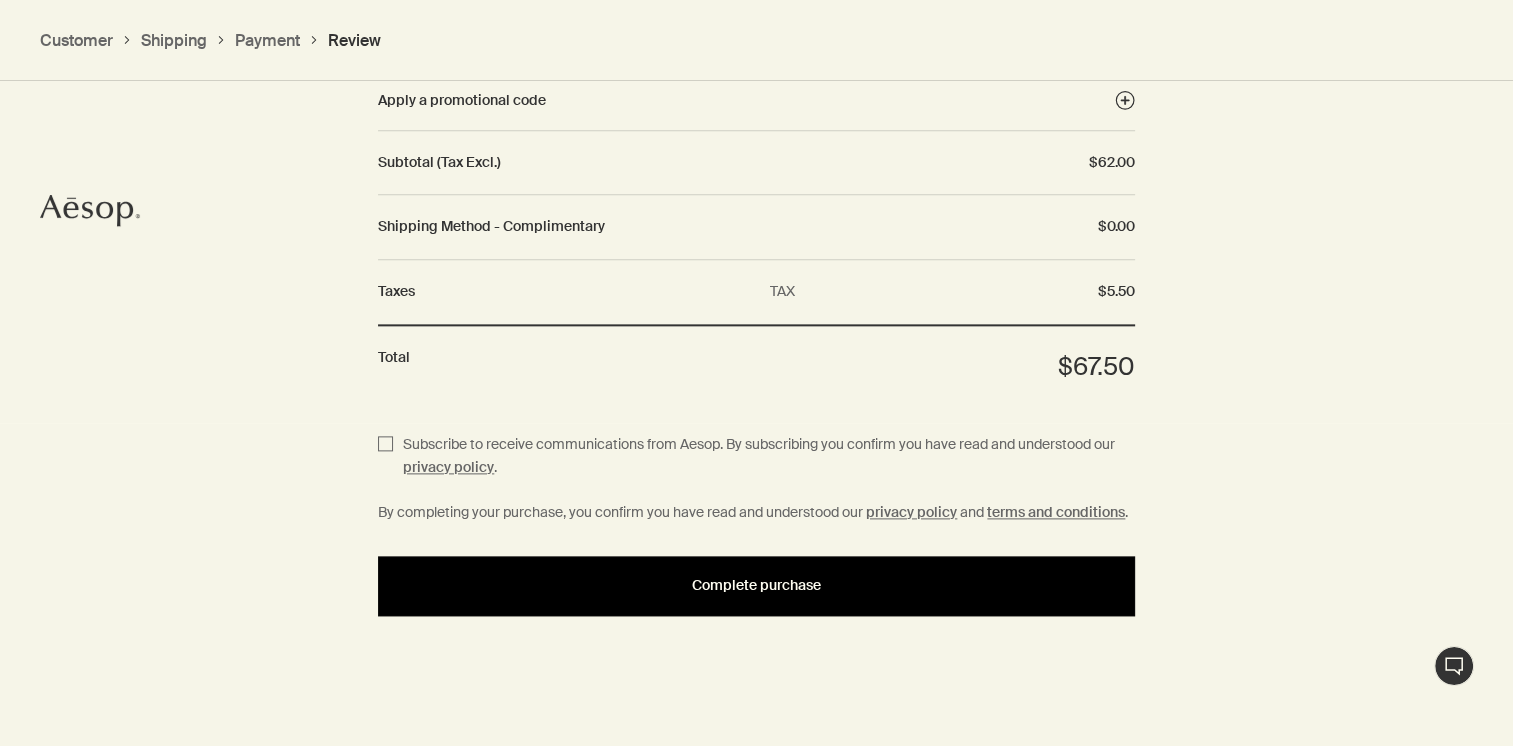 click on "Complete purchase" at bounding box center (756, 586) 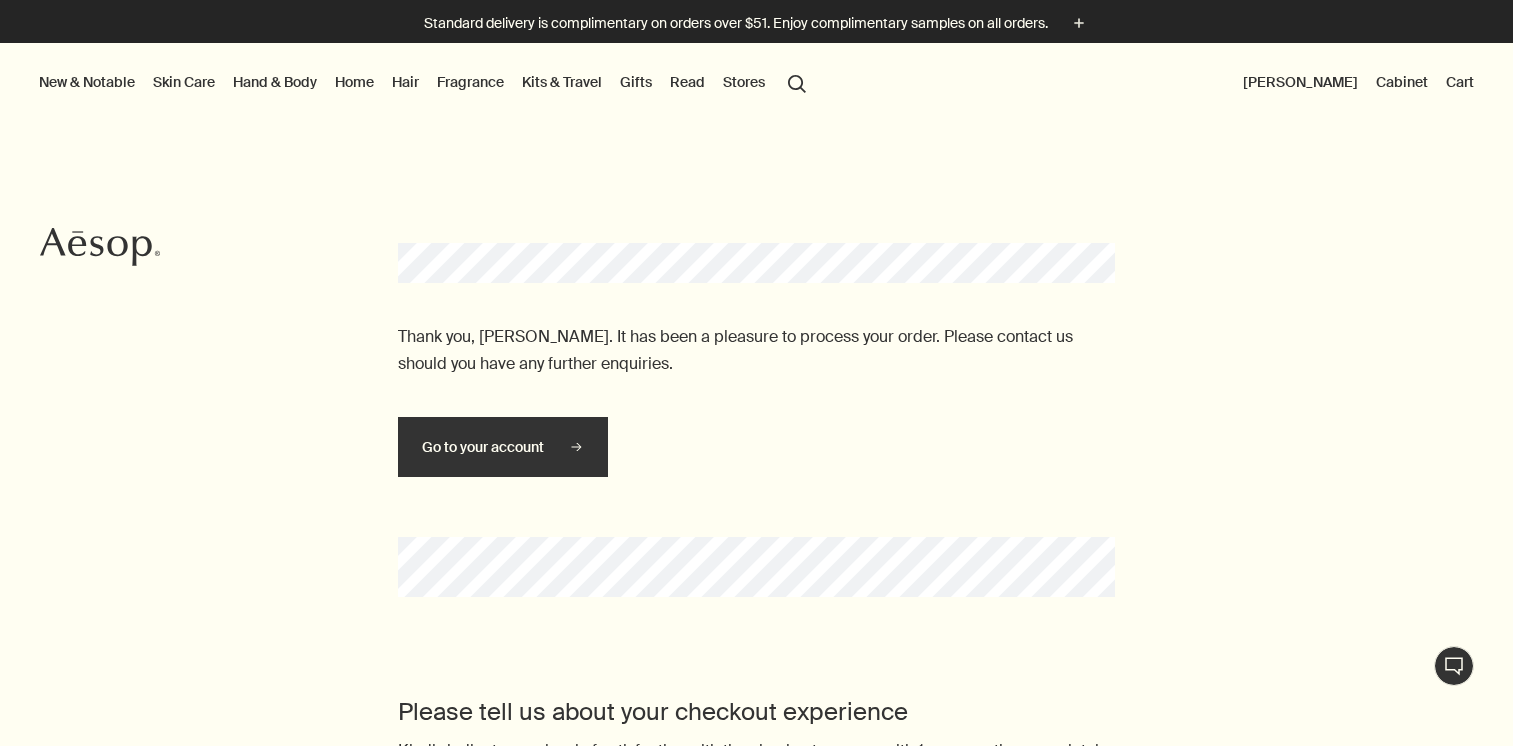 scroll, scrollTop: 0, scrollLeft: 0, axis: both 